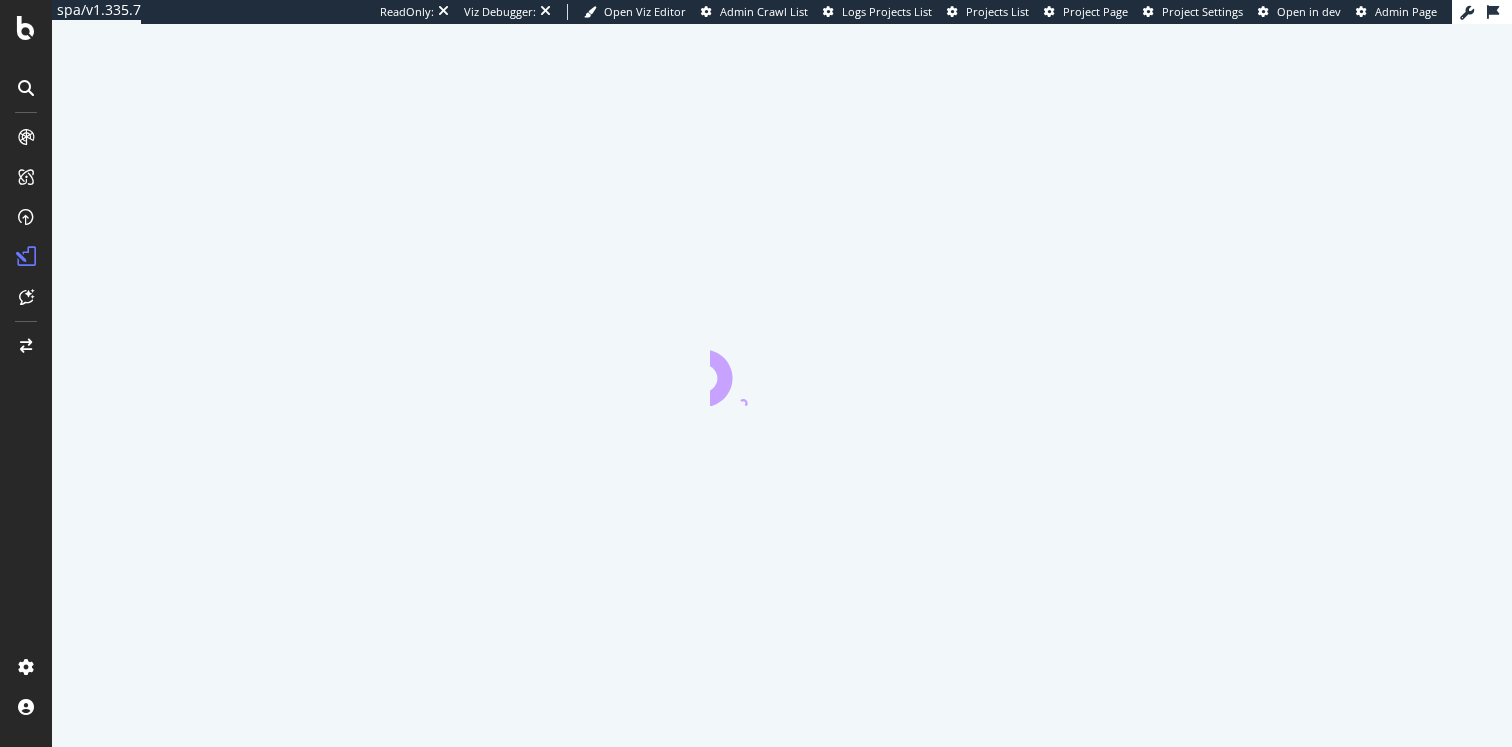 scroll, scrollTop: 0, scrollLeft: 0, axis: both 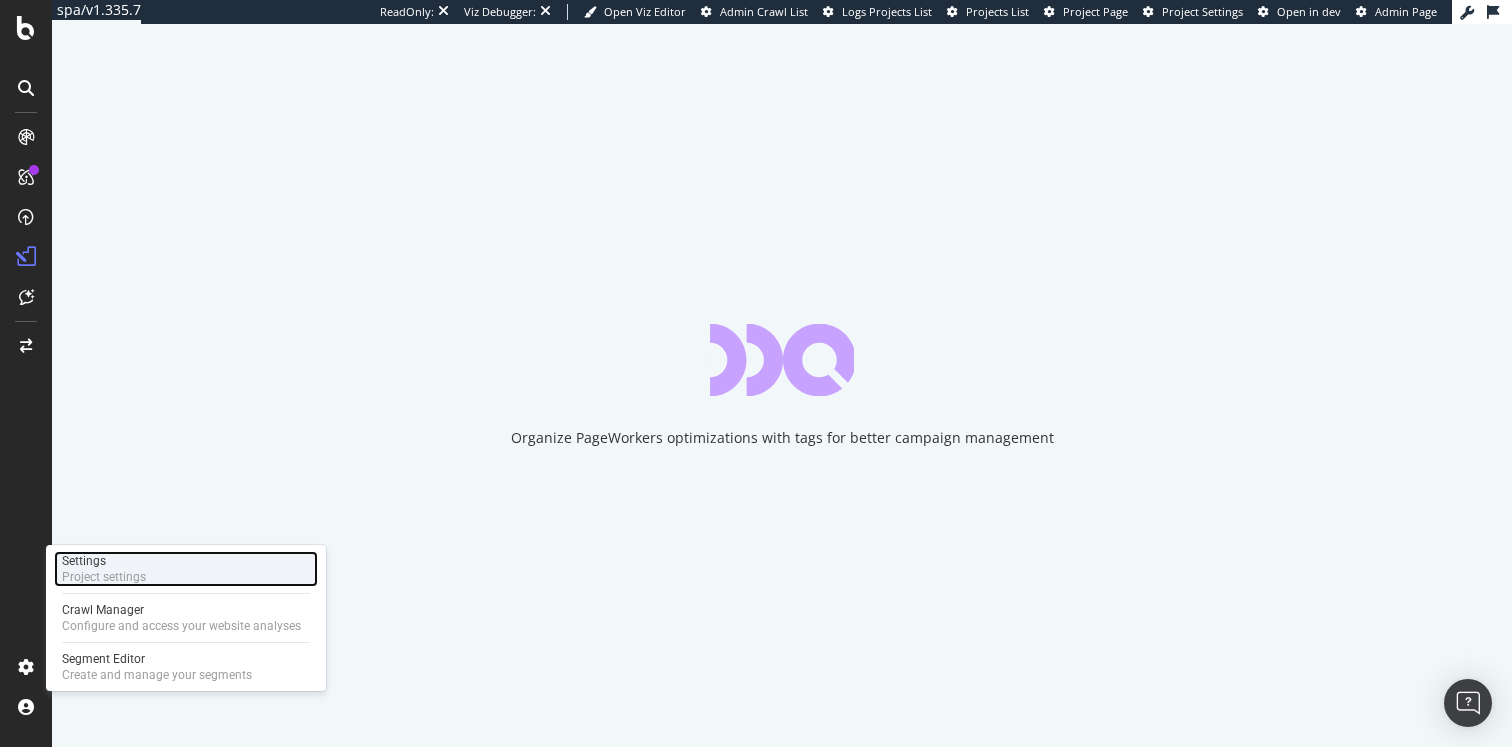 click on "Settings" at bounding box center [104, 561] 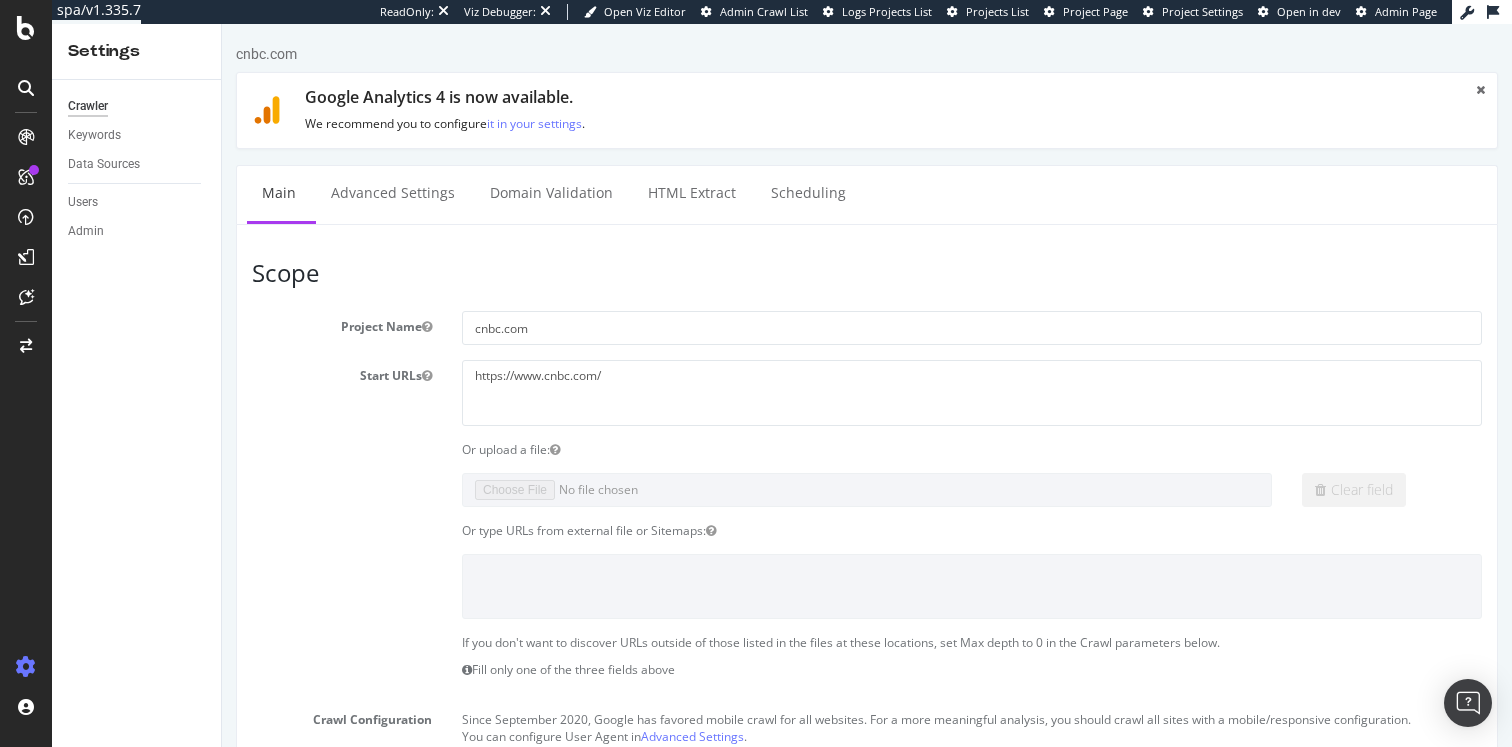 scroll, scrollTop: 0, scrollLeft: 0, axis: both 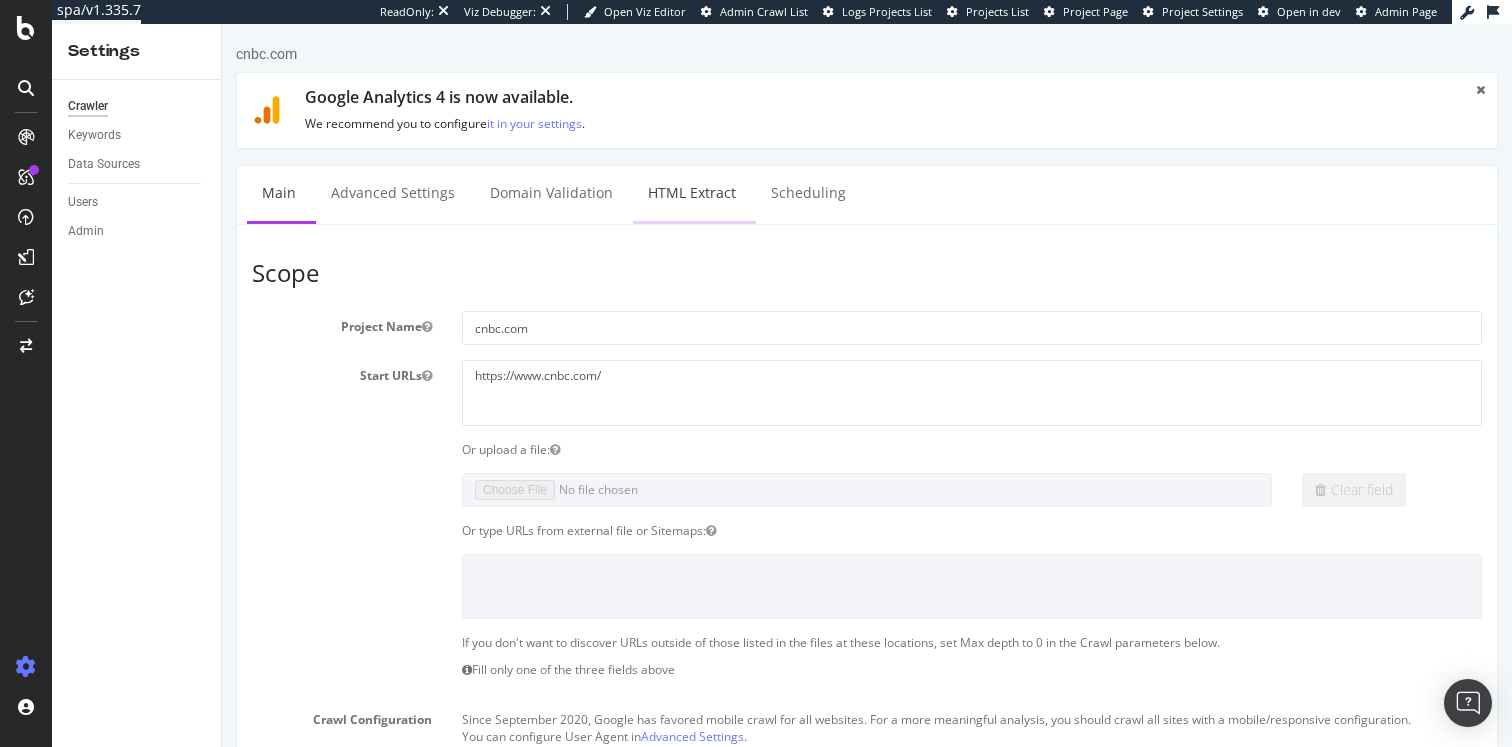 click on "HTML Extract" at bounding box center (692, 193) 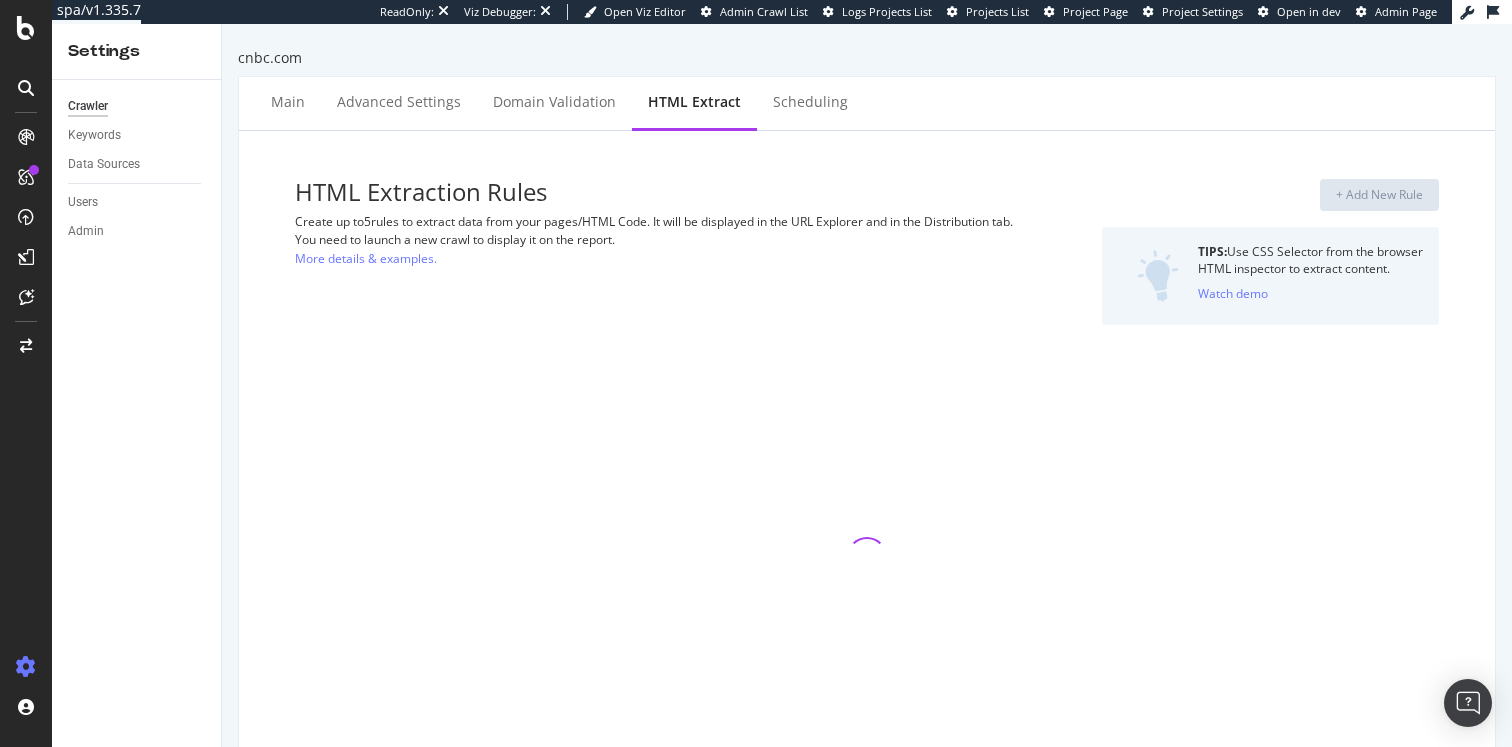 select on "exist" 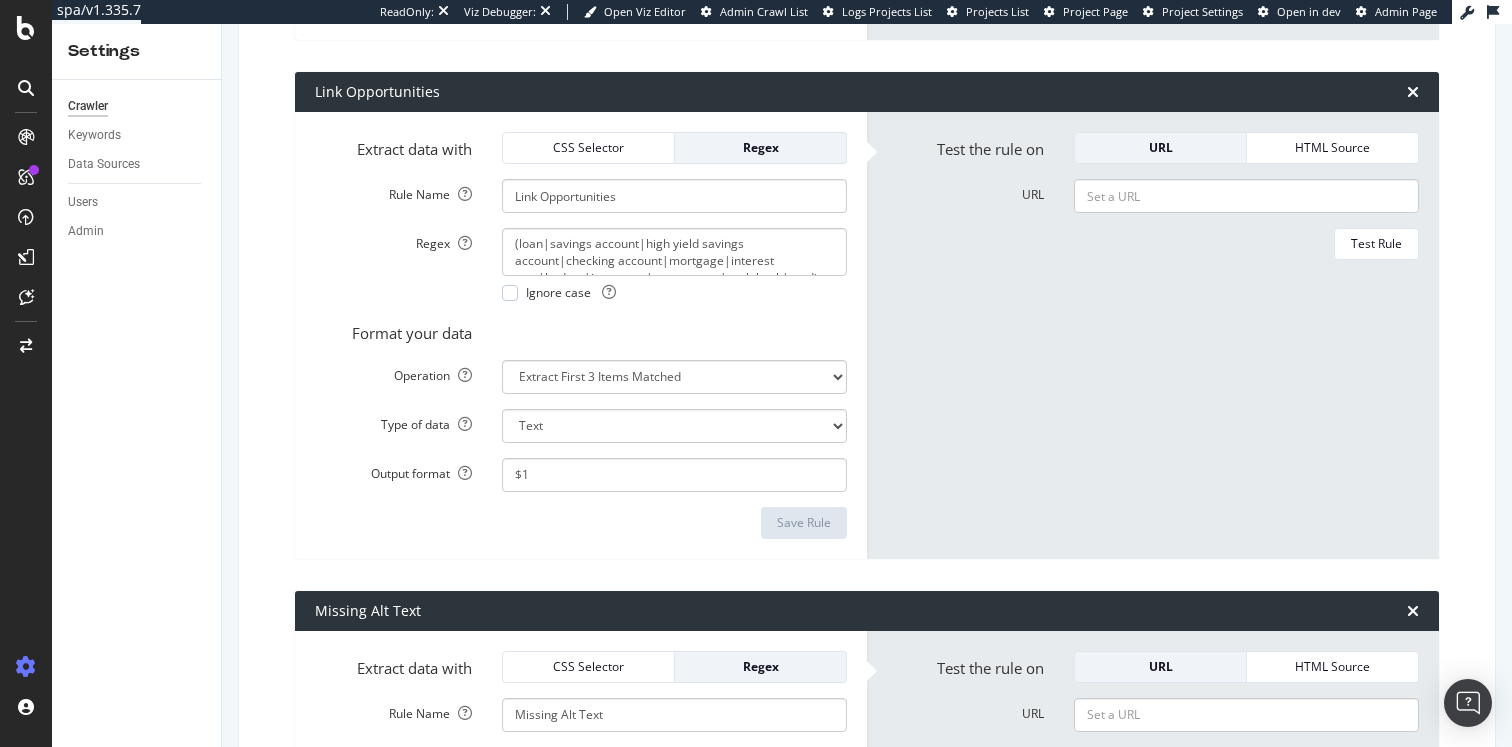 scroll, scrollTop: 3647, scrollLeft: 0, axis: vertical 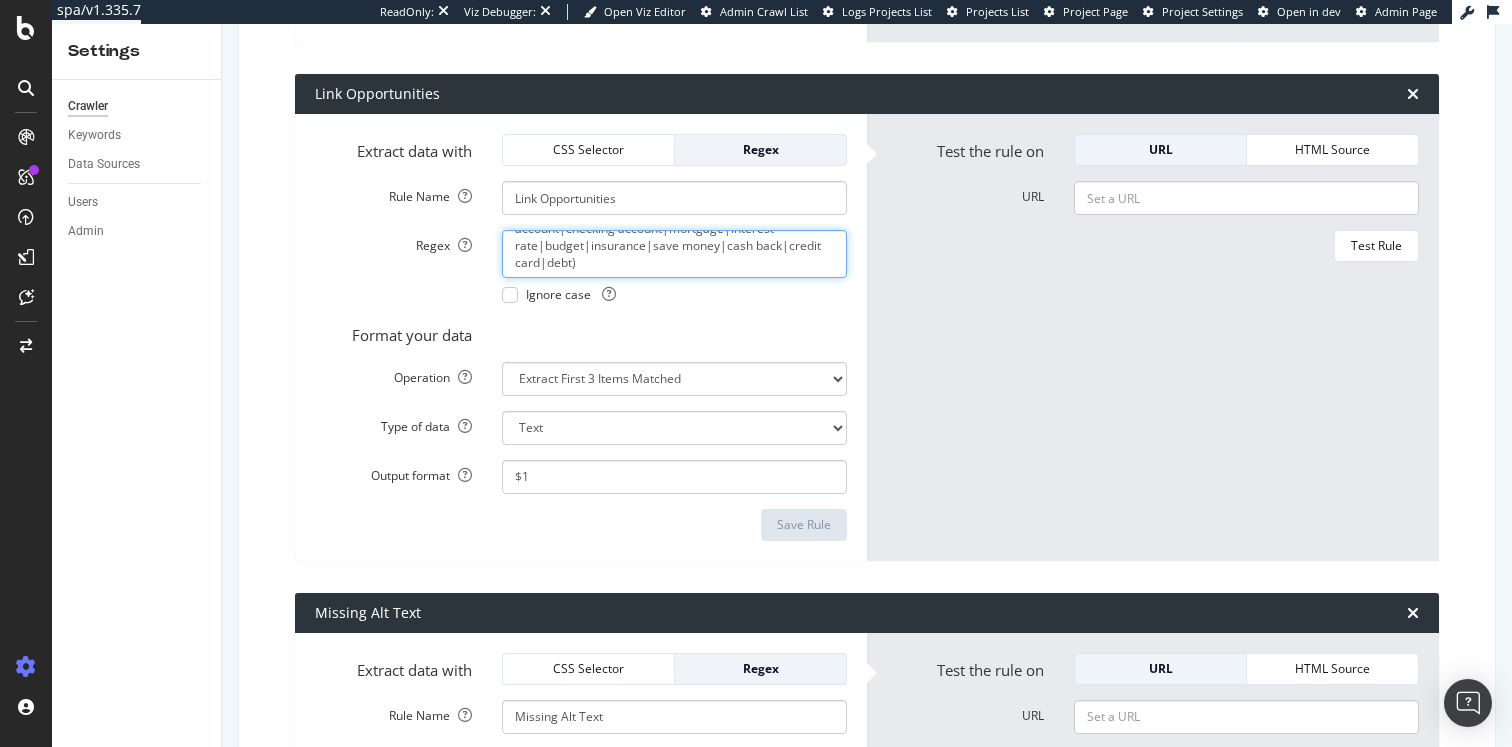drag, startPoint x: 844, startPoint y: 277, endPoint x: 846, endPoint y: 353, distance: 76.02631 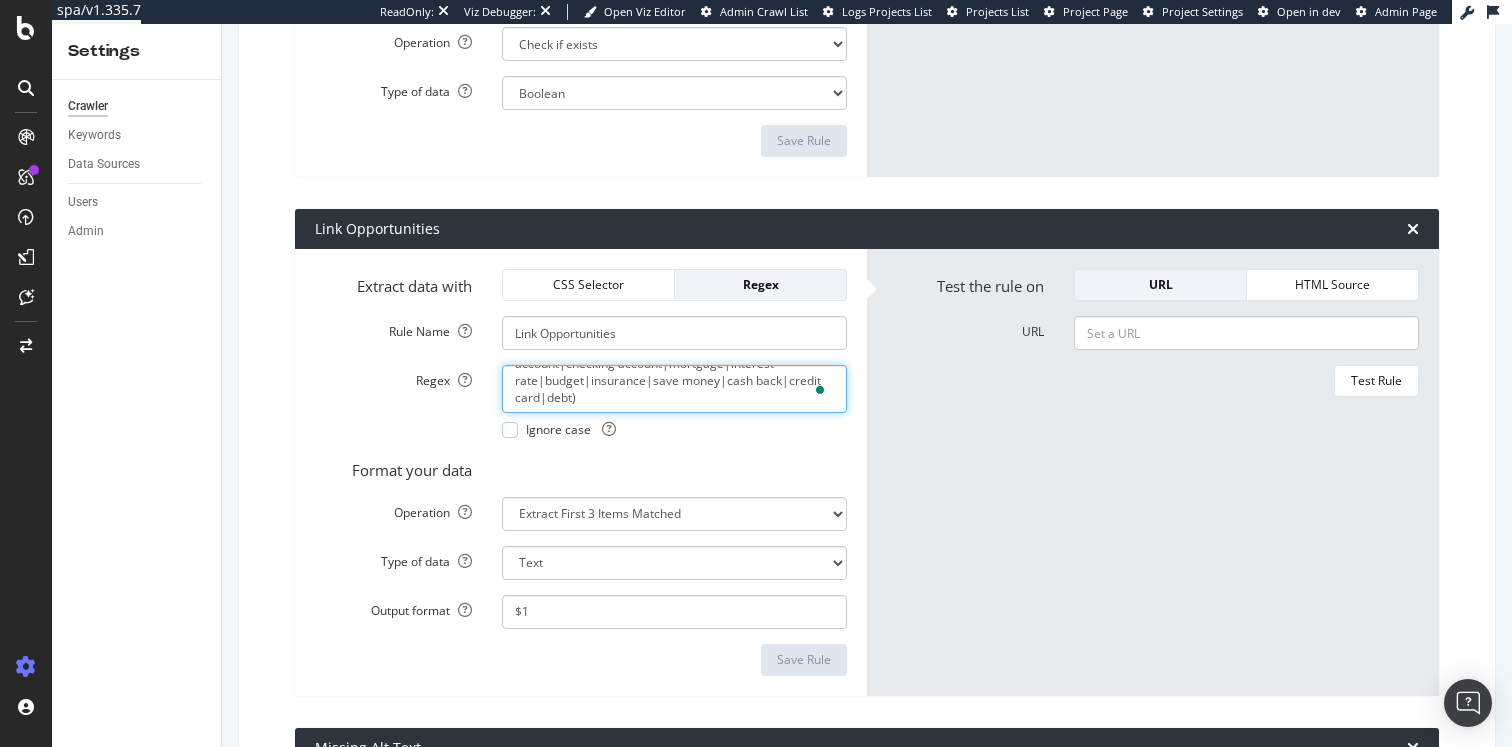 scroll, scrollTop: 3487, scrollLeft: 0, axis: vertical 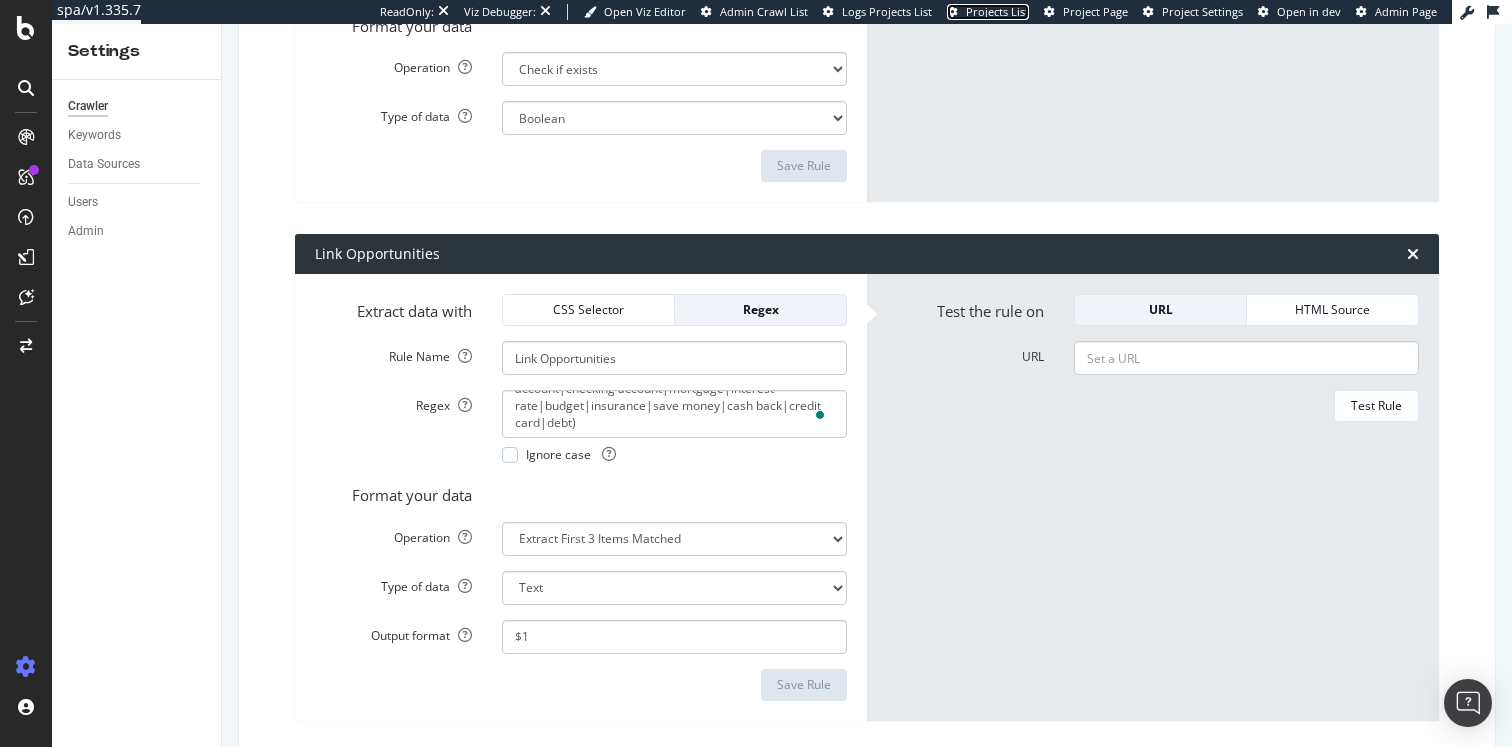 click on "Projects List" at bounding box center (997, 11) 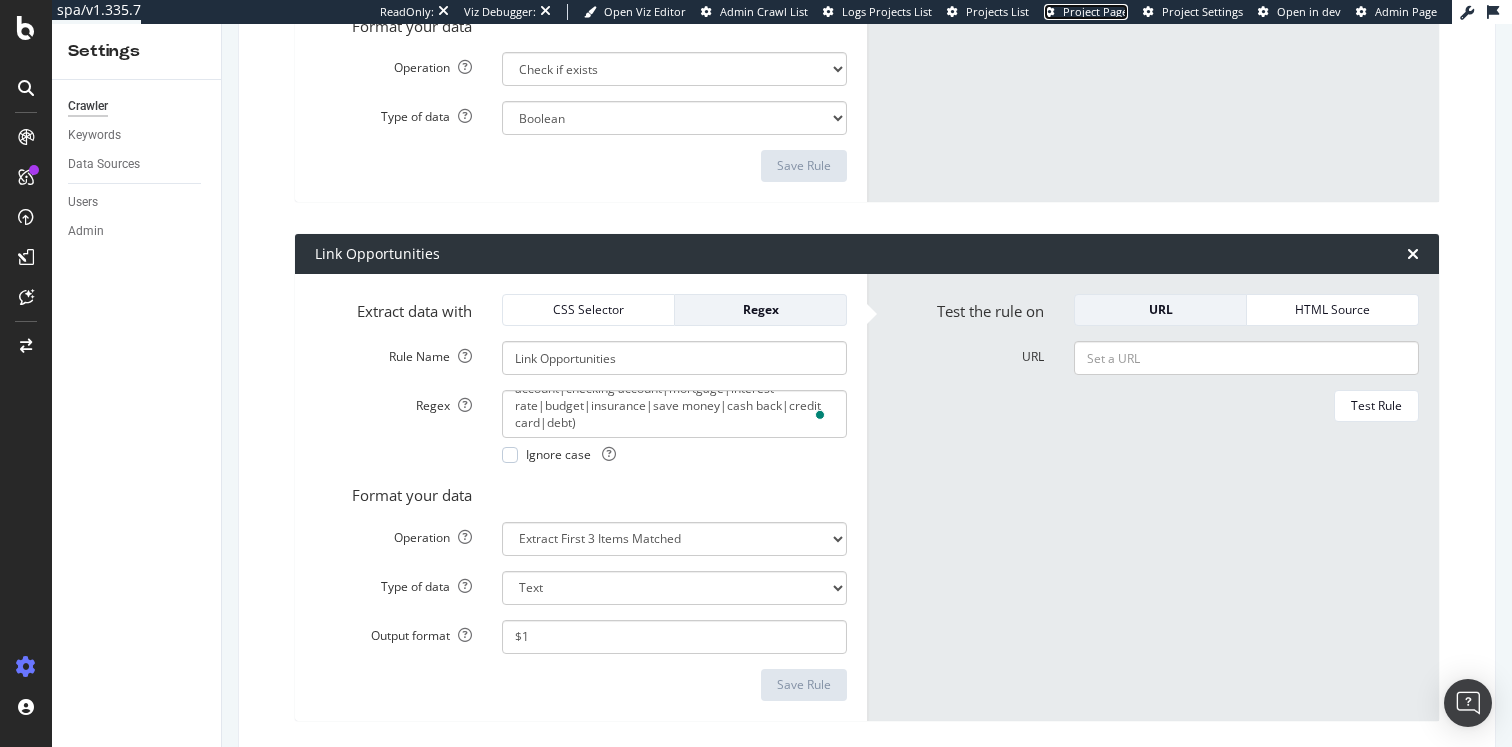 click on "Project Page" at bounding box center (1095, 11) 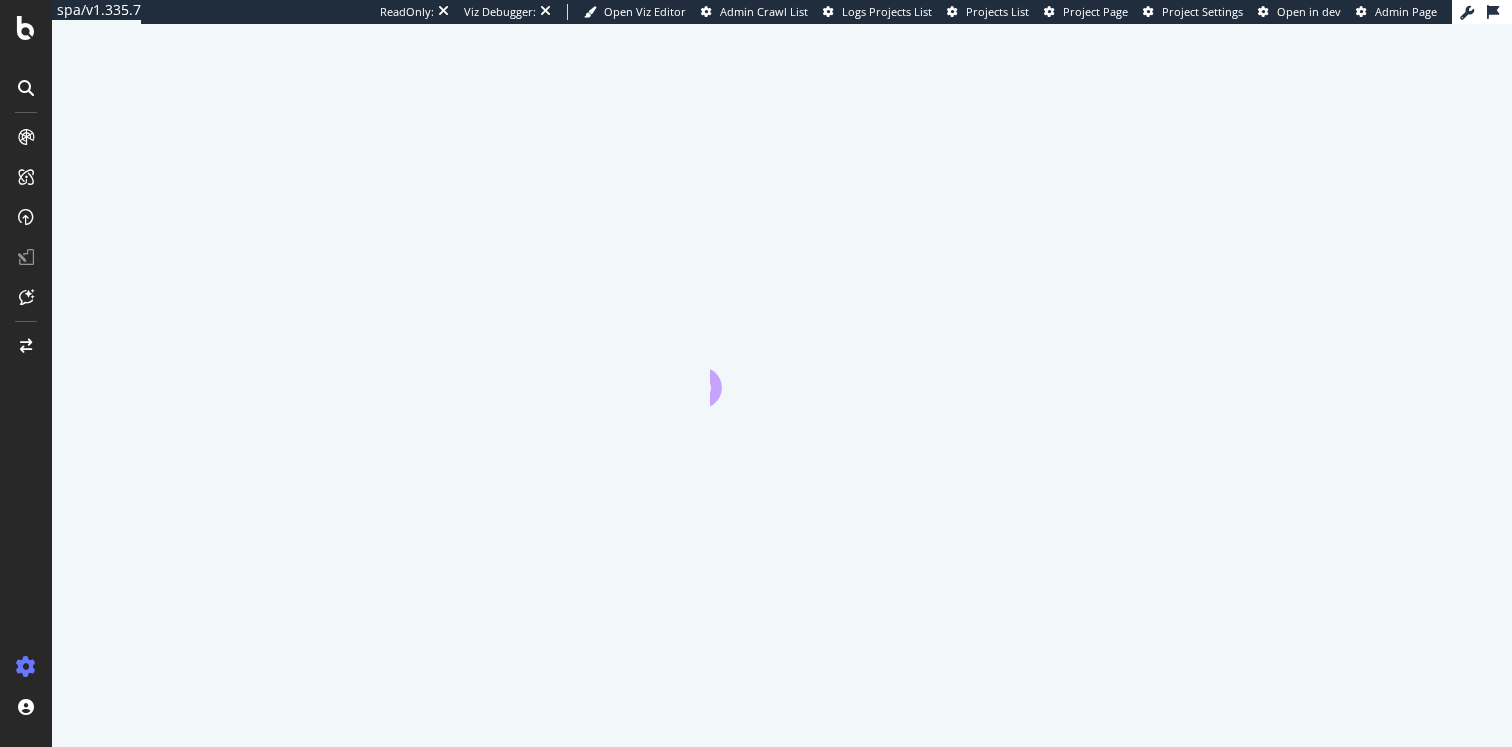 scroll, scrollTop: 0, scrollLeft: 0, axis: both 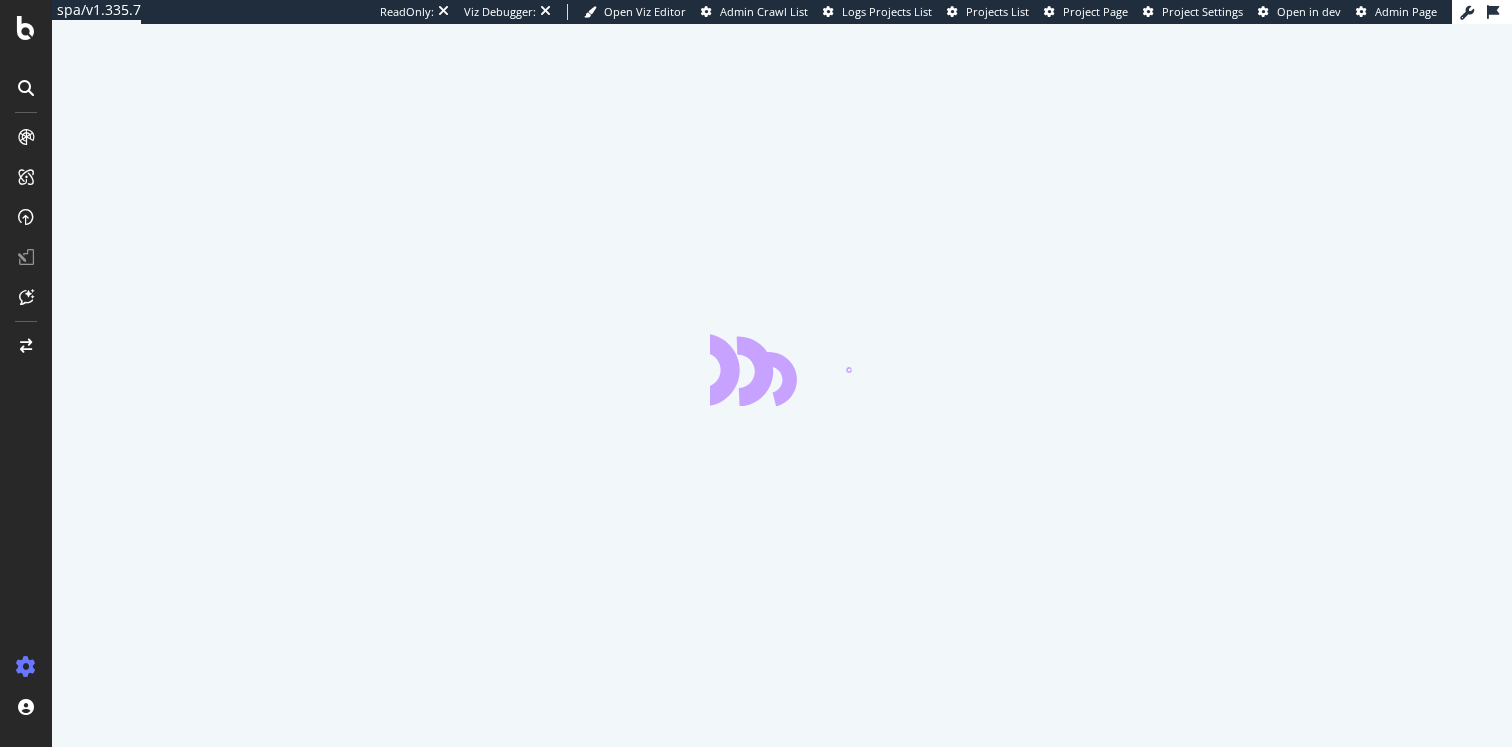 select on "exist" 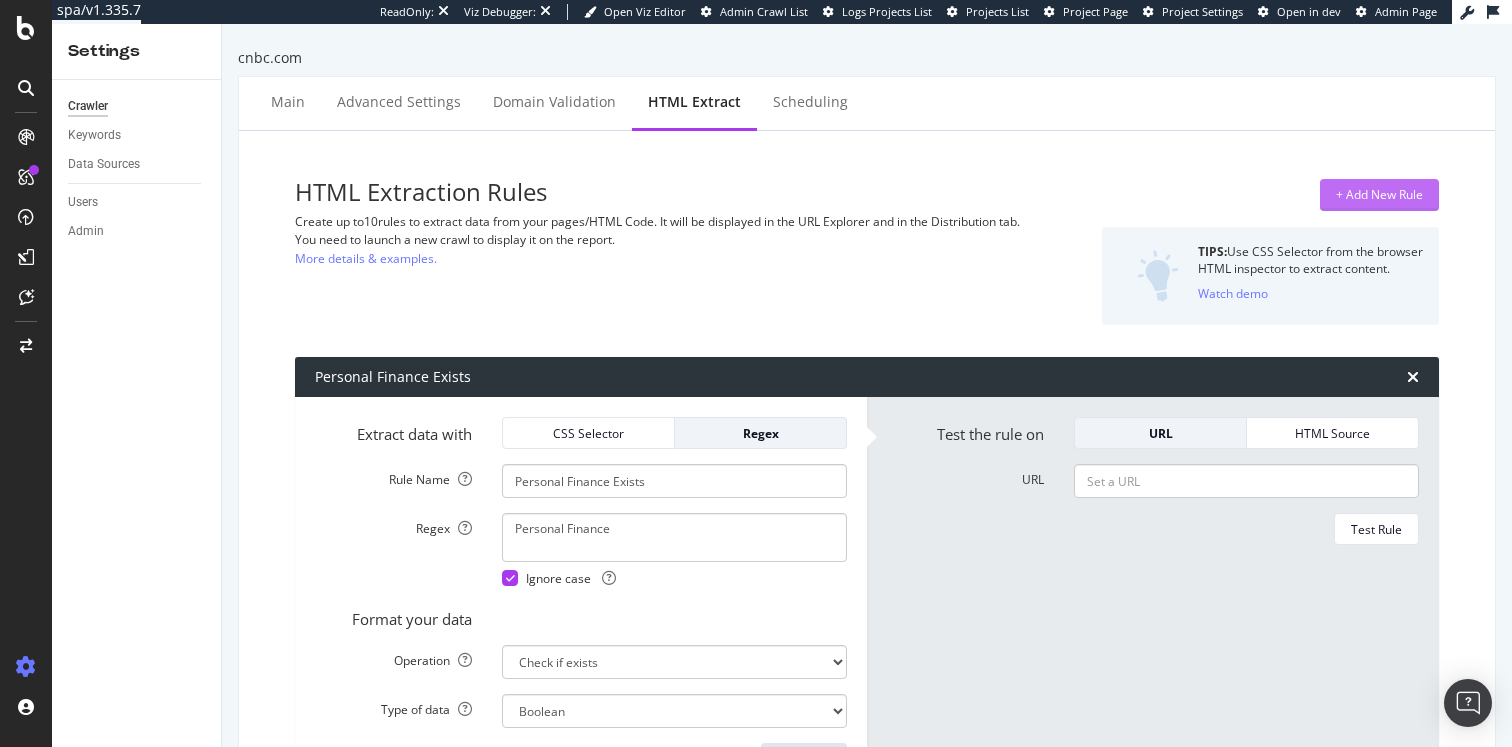 click on "+ Add New Rule" at bounding box center [1379, 194] 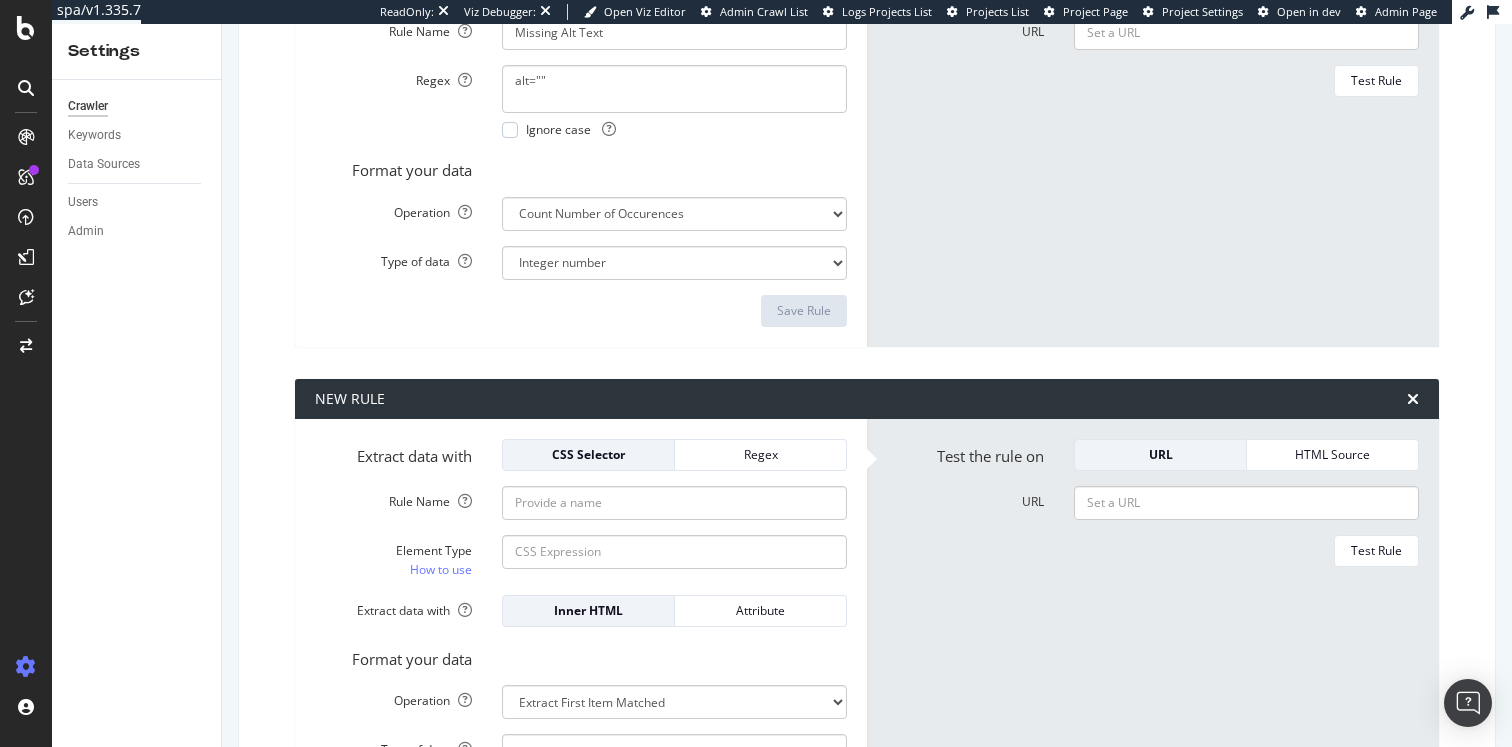 scroll, scrollTop: 4515, scrollLeft: 0, axis: vertical 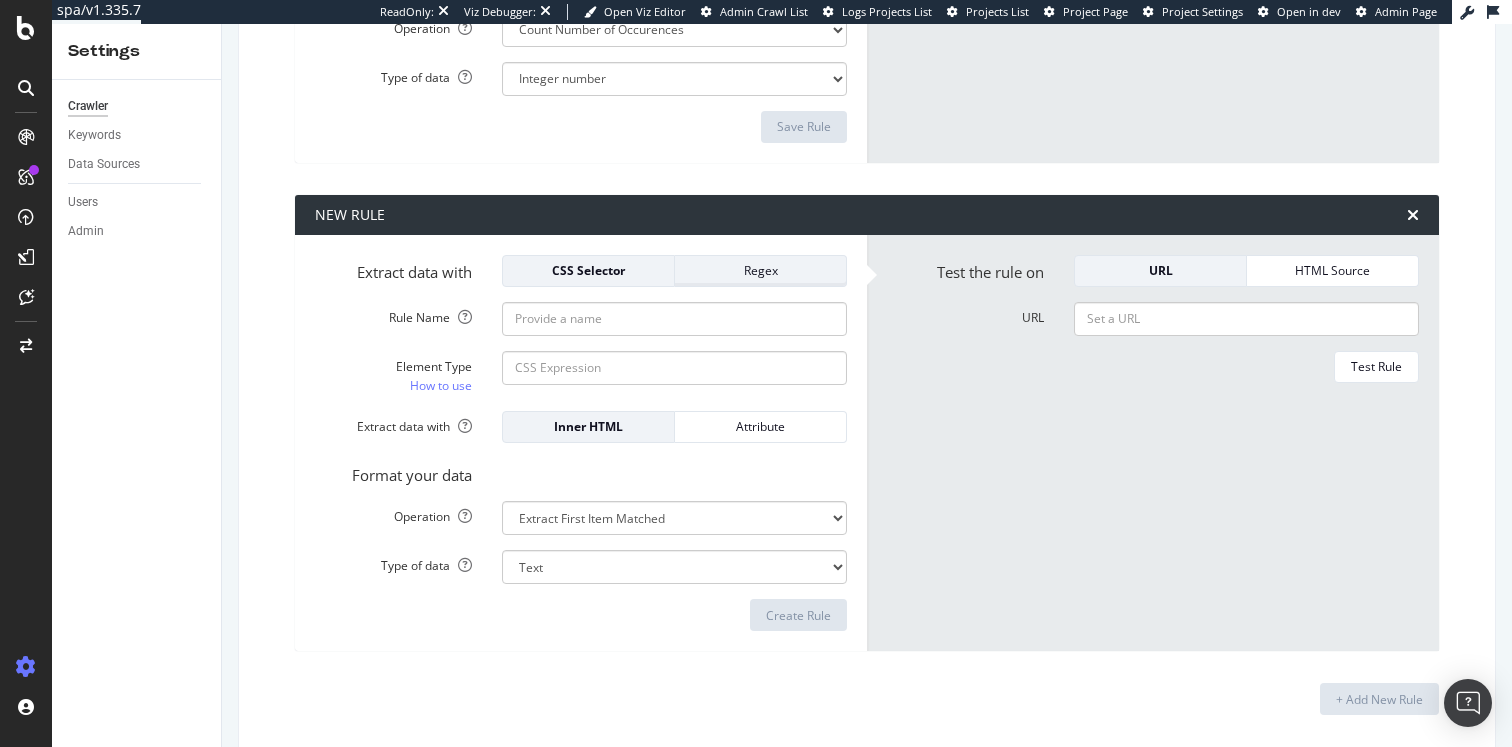 click on "Regex" at bounding box center (760, 271) 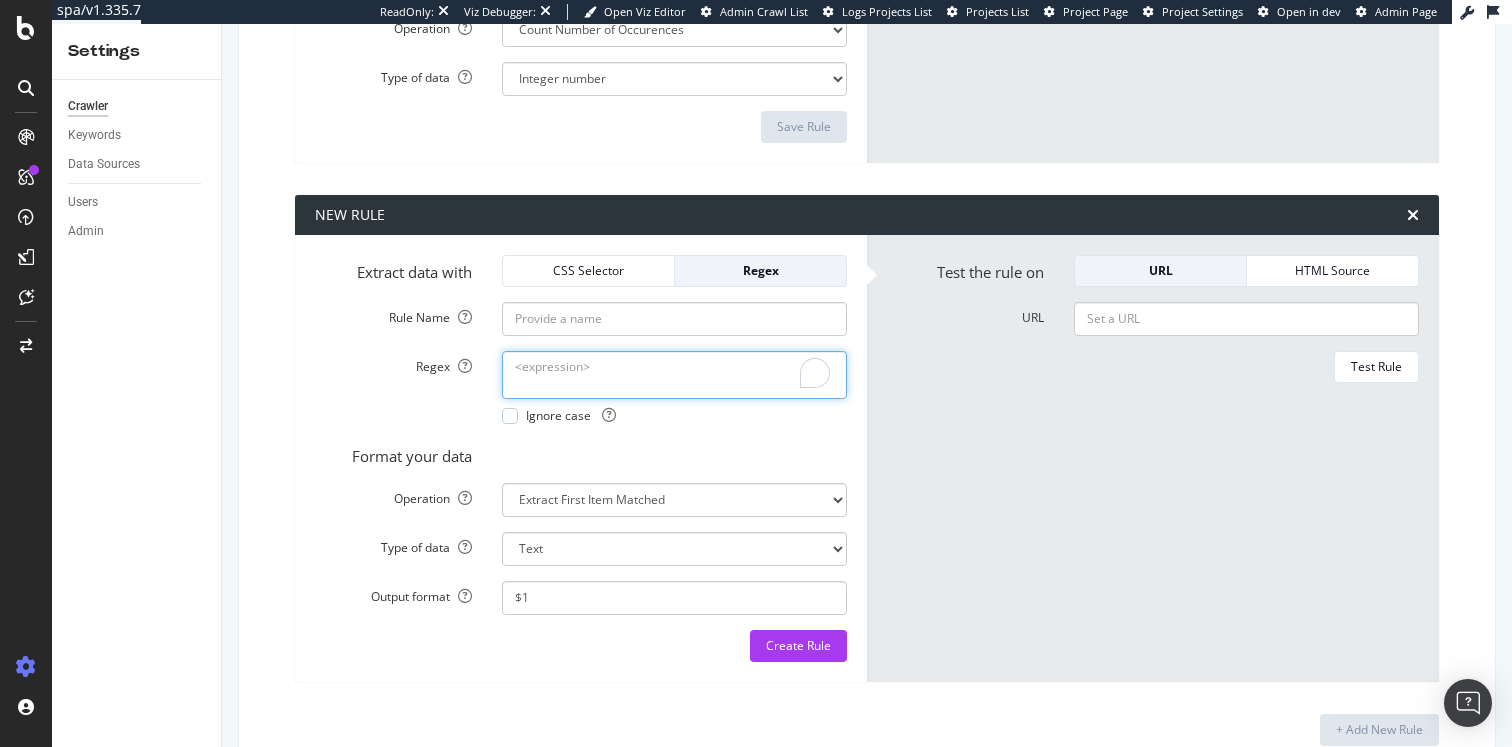 click on "Regex" at bounding box center [674, 375] 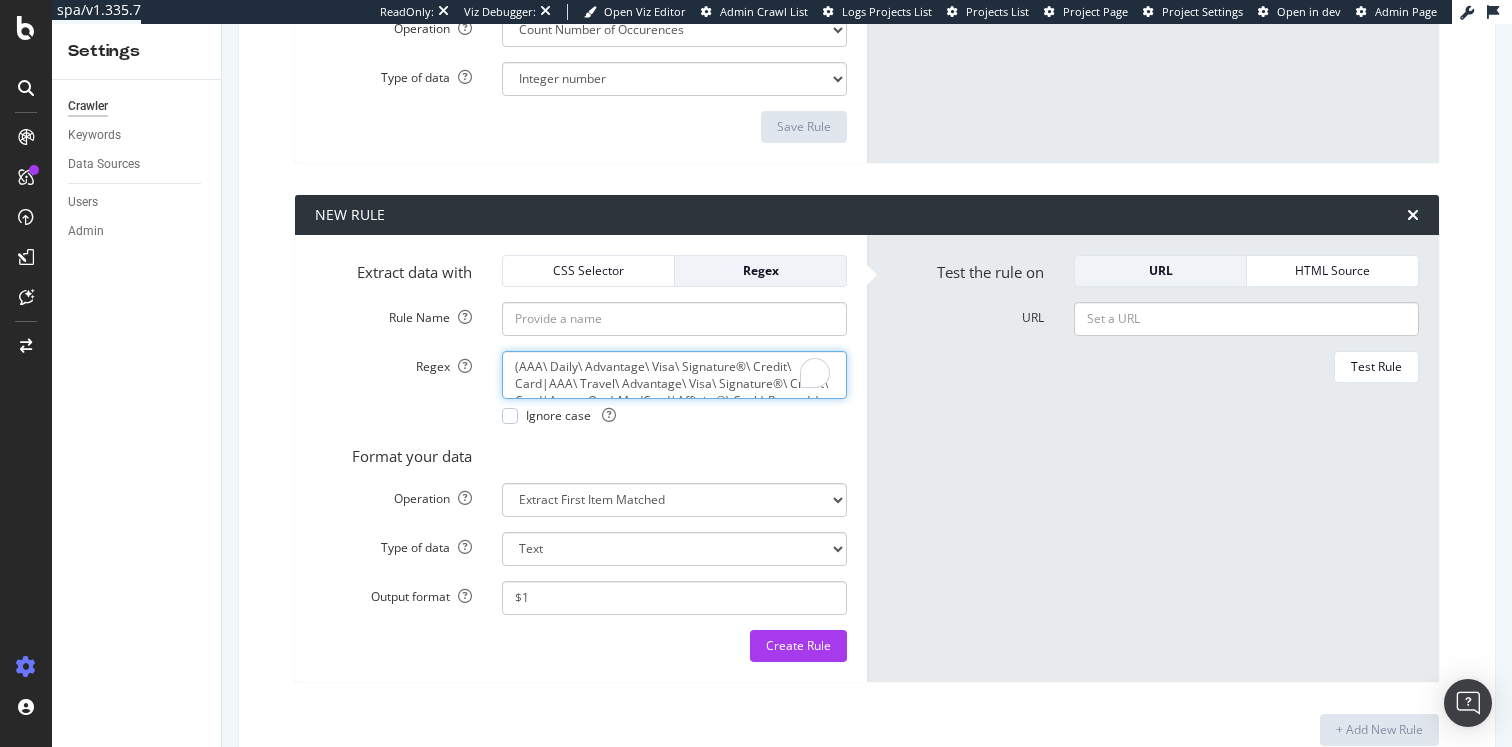 scroll, scrollTop: 96, scrollLeft: 0, axis: vertical 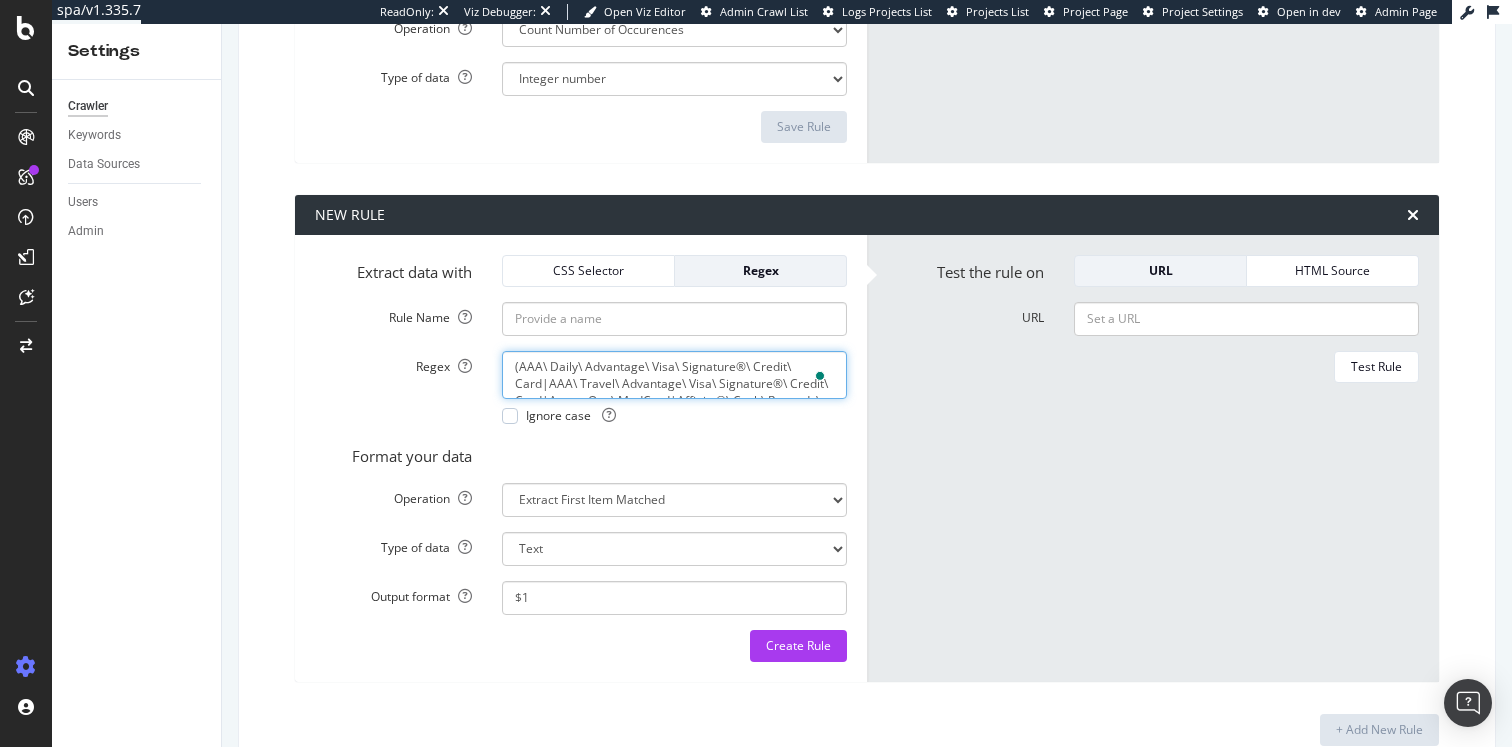click on "(AAA\ Daily\ Advantage\ Visa\ Signature®\ Credit\ Card|AAA\ Travel\ Advantage\ Visa\ Signature®\ Credit\ Card|AccessOne\ MedCard|Affinity®\ Cash\ Rewards\ Visa®\ Signature\ Credit\ Card|Alliant\ Cashback\ Visa®\ Signature\ Credit\ Card|American\ Express\ Cash\ Magnet®\ Card|Centurion®\ Card\ from\ American\ Express|American\ Express®\ Gold\ Card|..." at bounding box center (674, 375) 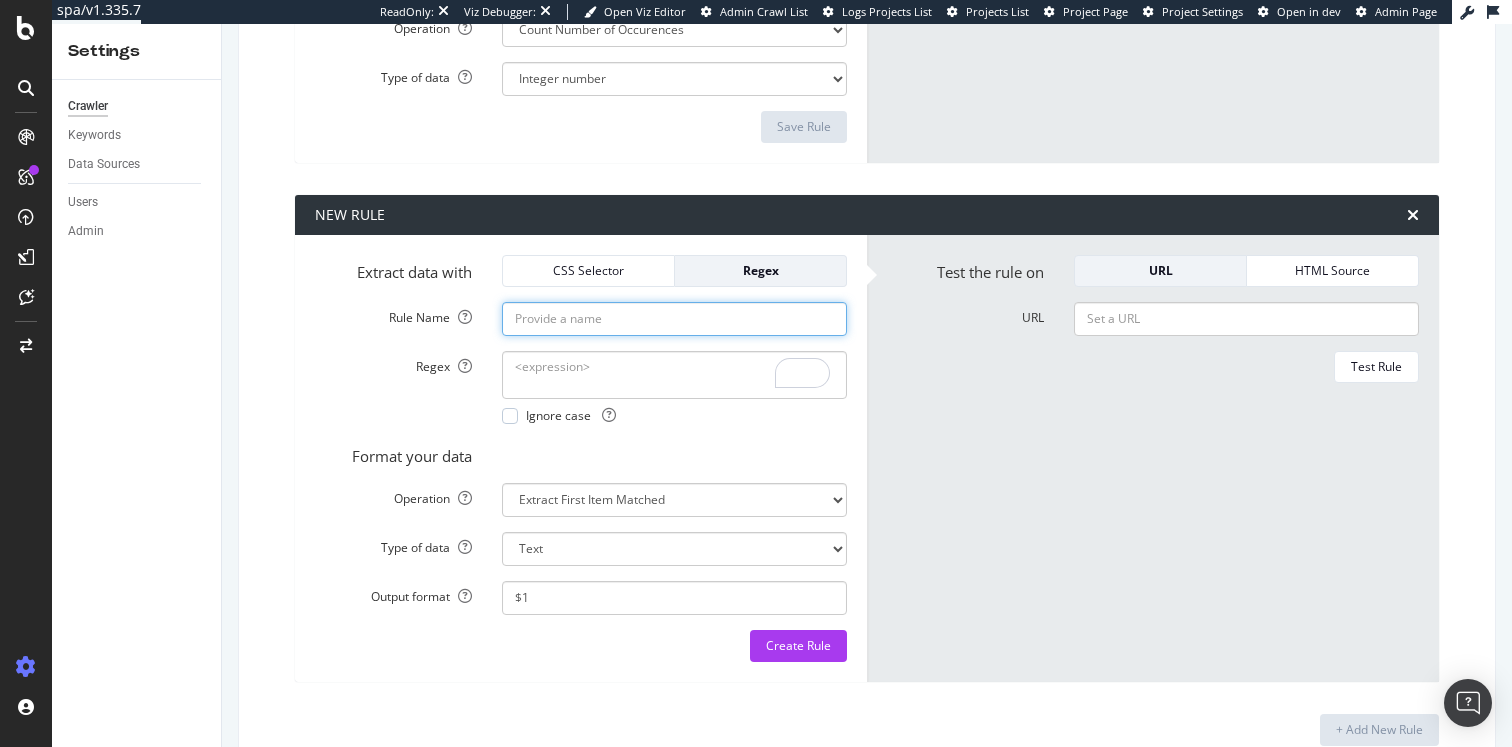 click on "Rule Name" at bounding box center (674, -4034) 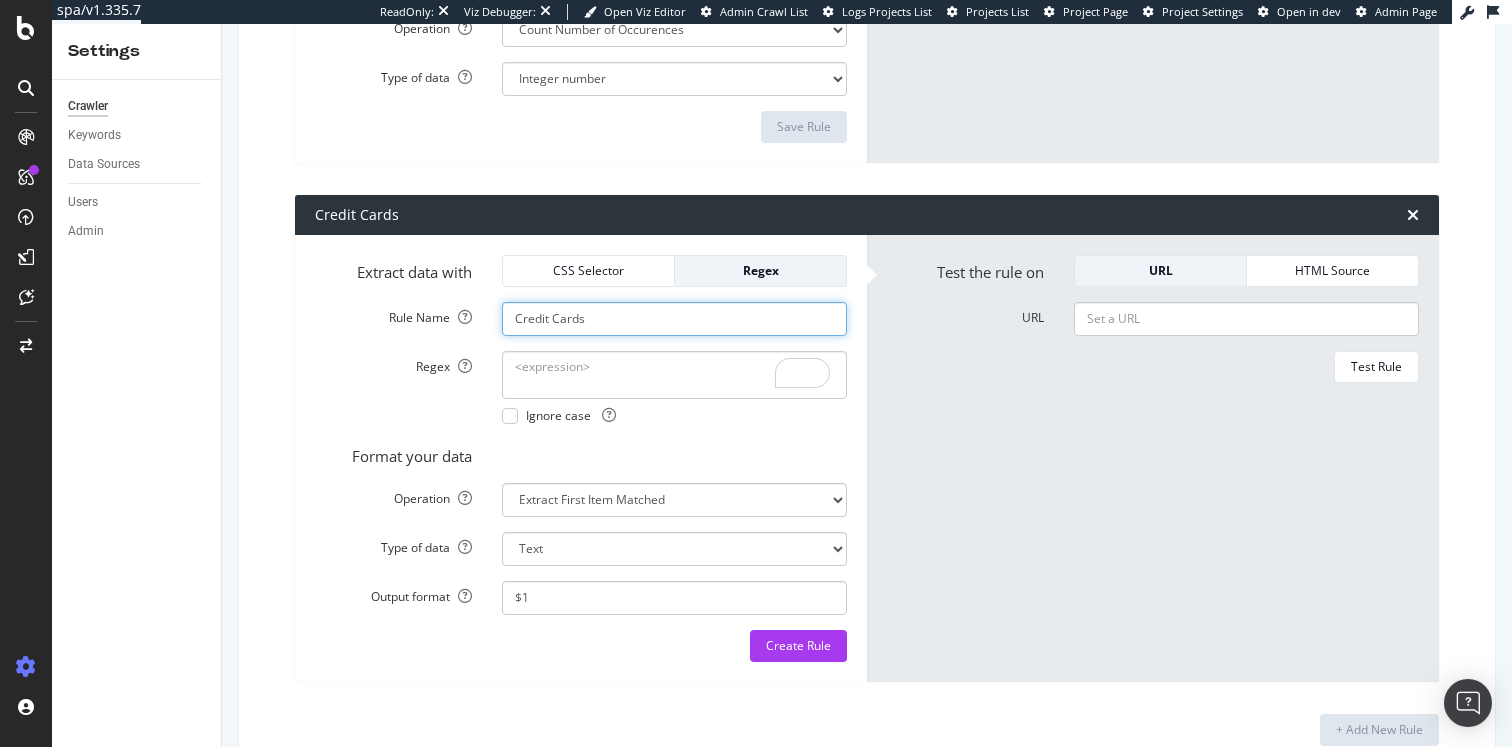 type on "Credit Cards" 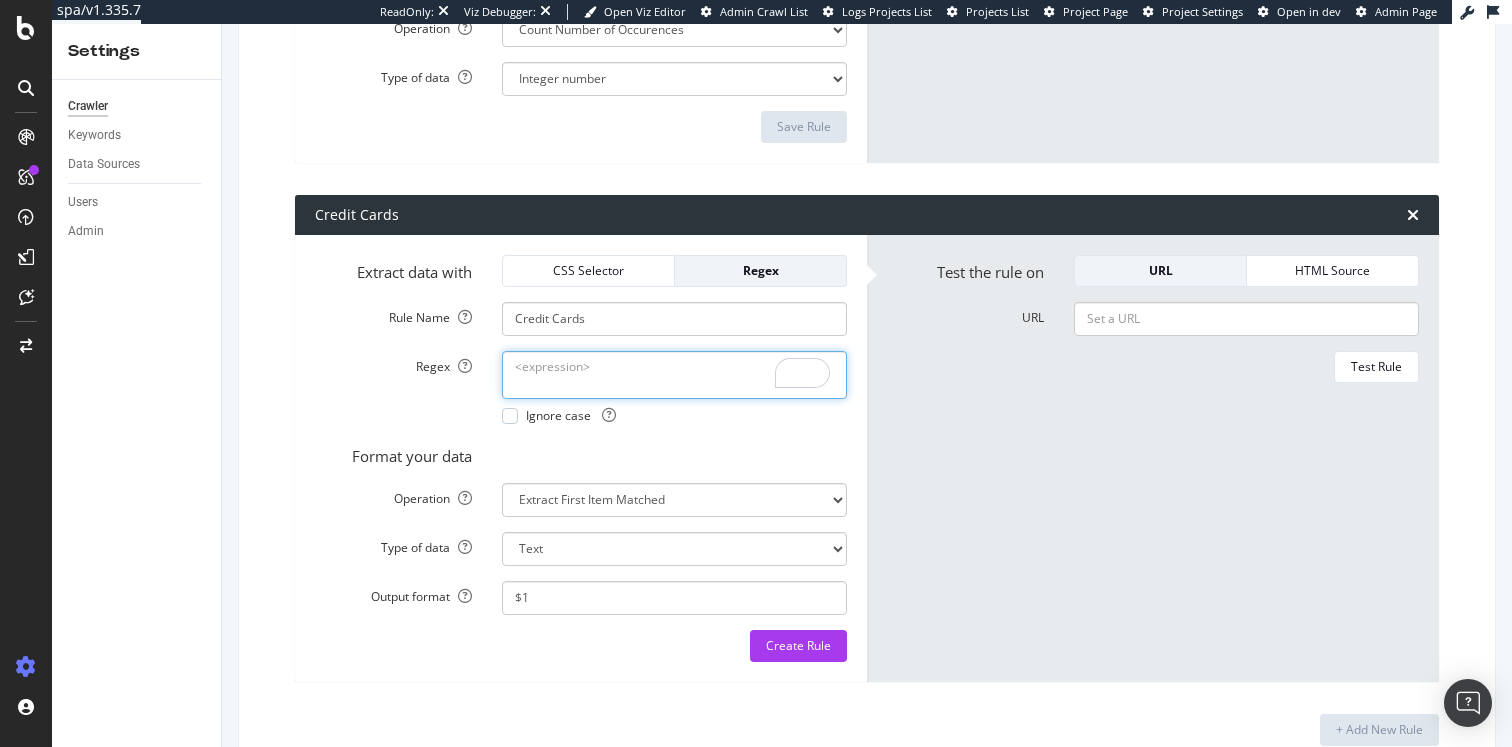 click on "Regex" at bounding box center (674, 375) 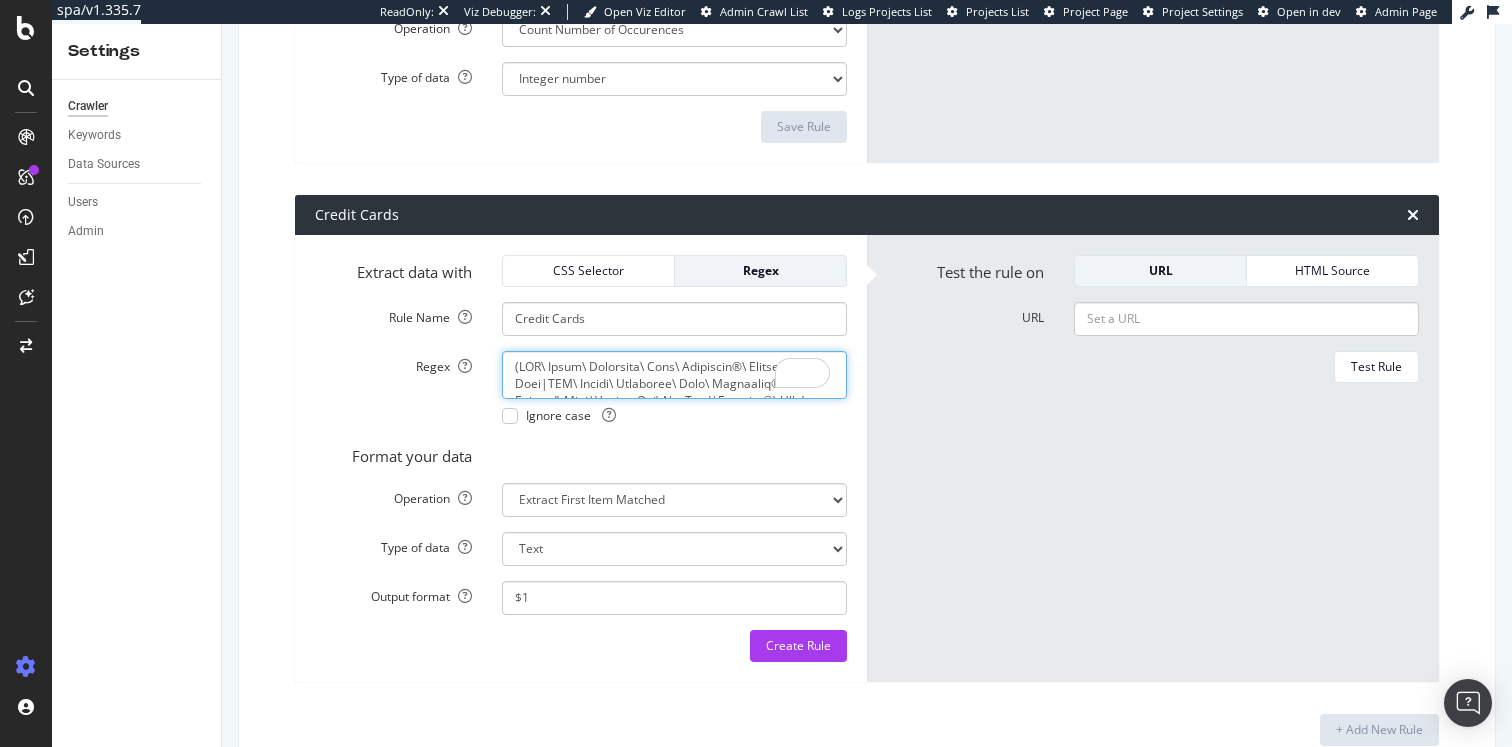 scroll, scrollTop: 645, scrollLeft: 0, axis: vertical 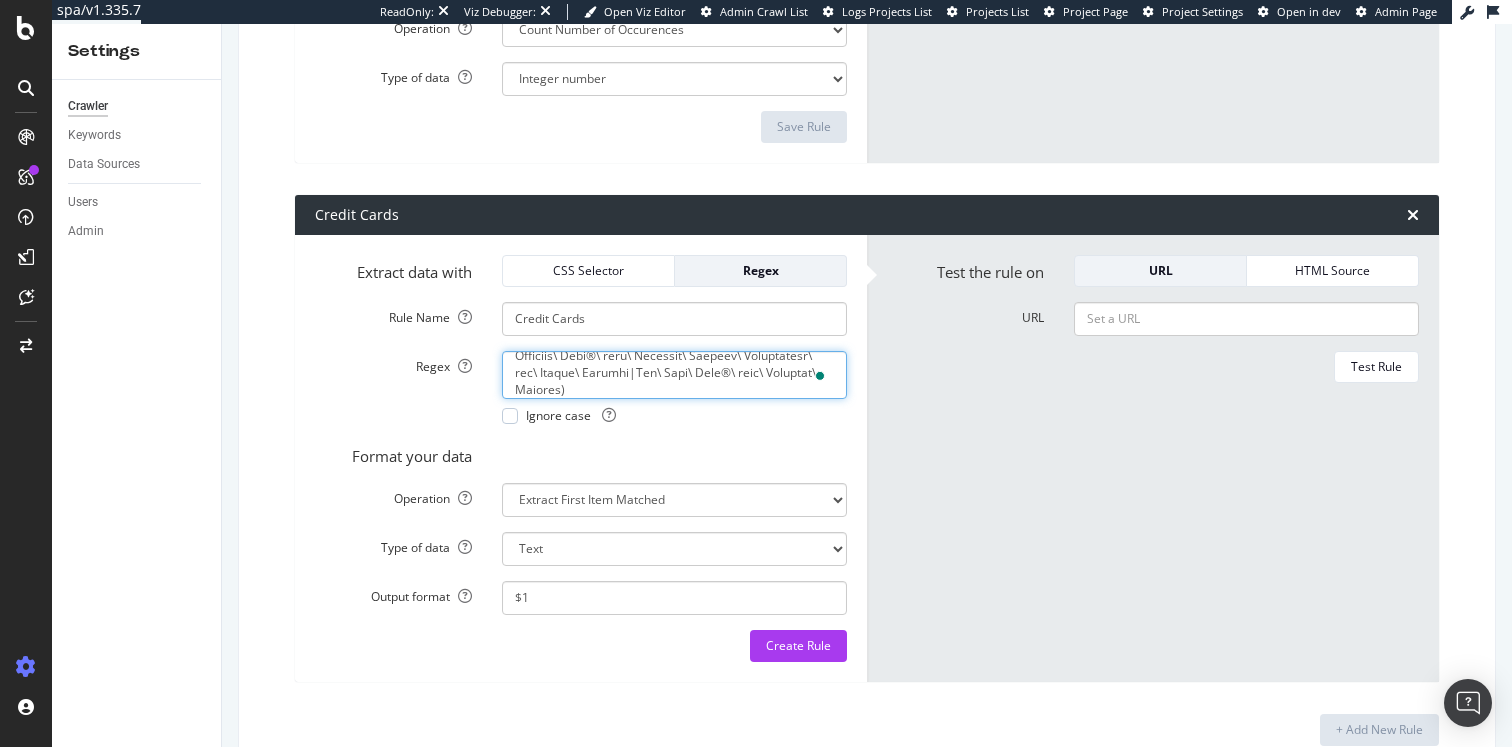 type on "(LOR\ Ipsum\ Dolorsita\ Cons\ Adipiscin®\ Elitse\ Doei|TEM\ Incidi\ Utlaboree\ Dolo\ Magnaaliq®\ Enimad\ Mini|VeniamQui\ NosTrud|Exercita®\ Ulla\ Laboris\ Nisi®\ Aliquipex\ Eacomm\ Cons|Duisaut\ Irureinr\ Volu®\ Velitesse\ Cillum\ Fugi|Nullapar\ Excepte\ Sint\ Occaec®\ Cupi|Nonproide®\ Sunt\ culp\ Quioffic\ Deserun|Mollitan\ Idestla®\ Pers\ Unde|Omnisist\ Natuser®\ Volup\ Accu|Doloremq\ Laudant\ Totamrem\ Aper®\ eaq\ Ipsaqu|Abi\ Inventor\ Veri®\ quas\ Architec\ Beataev|Dictaexp®\ ne\ Enimipsa\ Quiavol|Aspe\ AutodItf®\ Conseq\ Magn|Dolo\ EosraTio®\ Sequinesc\ Nequep\ Quis|Dol\ Adipisci\ Numquam\ Eius\ Moditemp\ Inci™\ Magn|Qua\ Etia\ Minussol®\ Nobi\ Eligen\ Opti\ cumq\ Nihilimp\ Quoplac|Face\ Poss\ Assumend®\ Repe\ temp\ Autemqui\ Officii|Debi\ Reru\ Necessita®\ Saep\ even\ Voluptat\ Repudia|Recusand\ Itaquee®\ Hictenet\ Sapi\ Dele|Reiciend\ Volup\ Maiores\ Alia\ perf\ Doloribu\ Asperio|Rep\ Minimnos\ Exercita\ Ulla®\ corp\ Suscipit\ Laborio|Aliqu\ ComModic®\ Quid\ Maximemo\ Molesti\ Haru|Quide\ RerUmfac®\..." 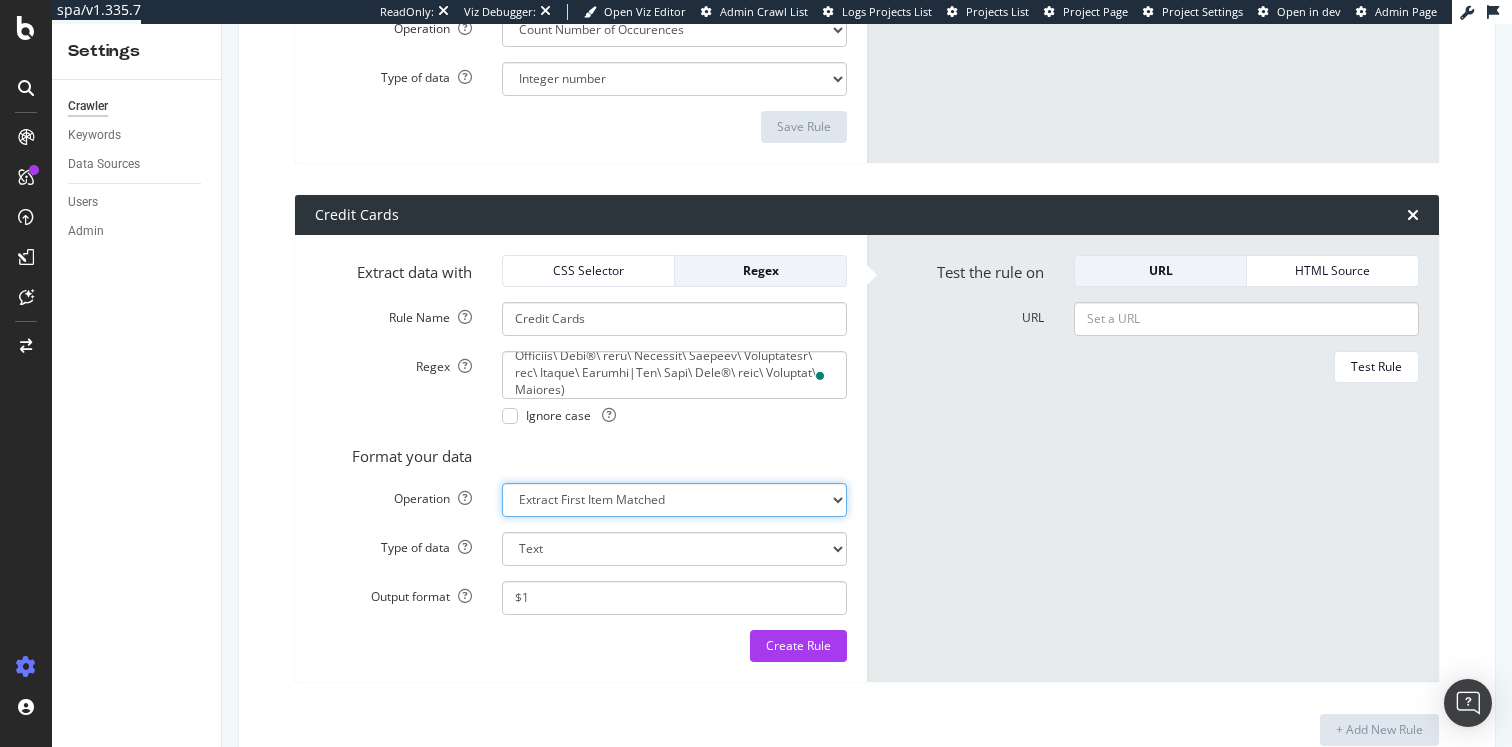 click on "Extract First Item Matched Extract First 3 Items Matched Count Number of Occurences Check if exists Text Length" at bounding box center [674, -3853] 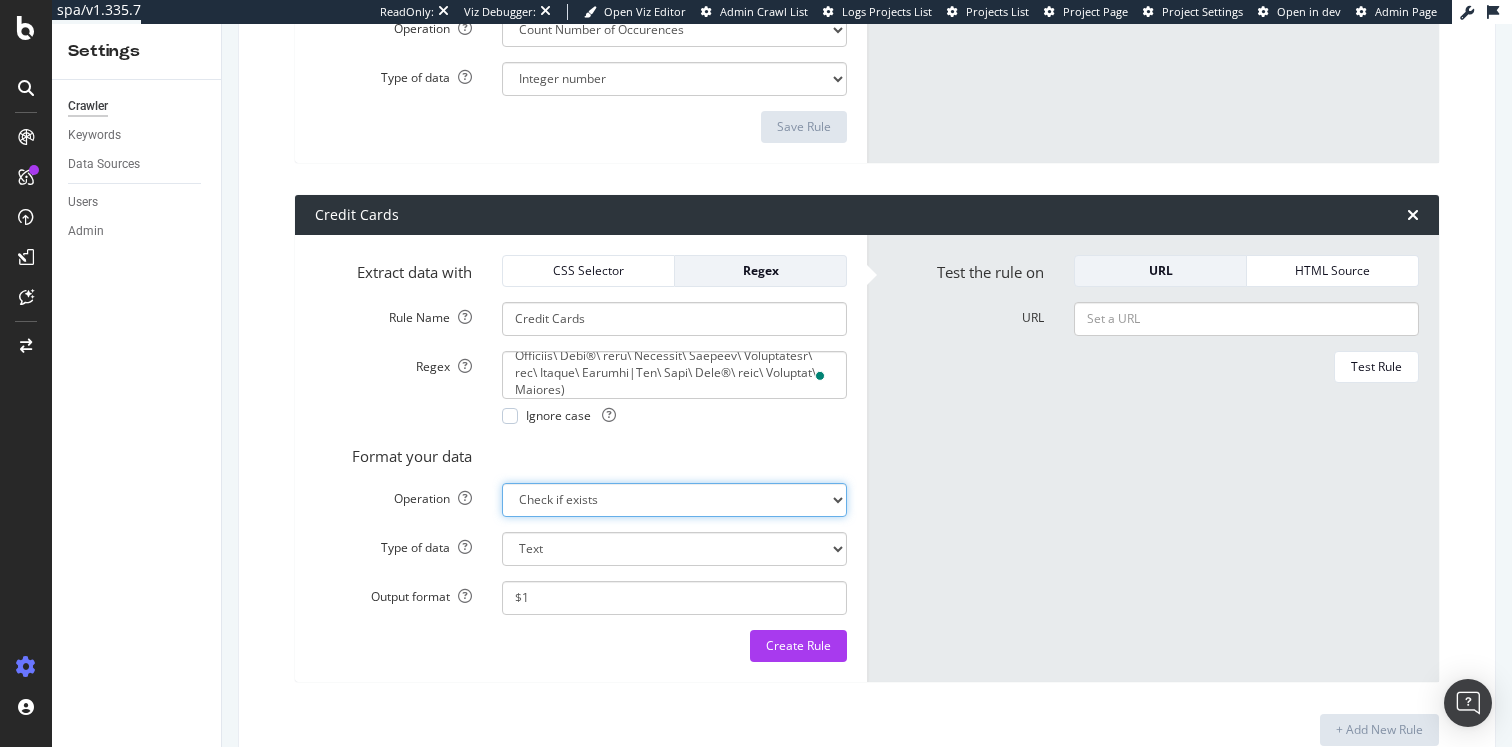 select on "b" 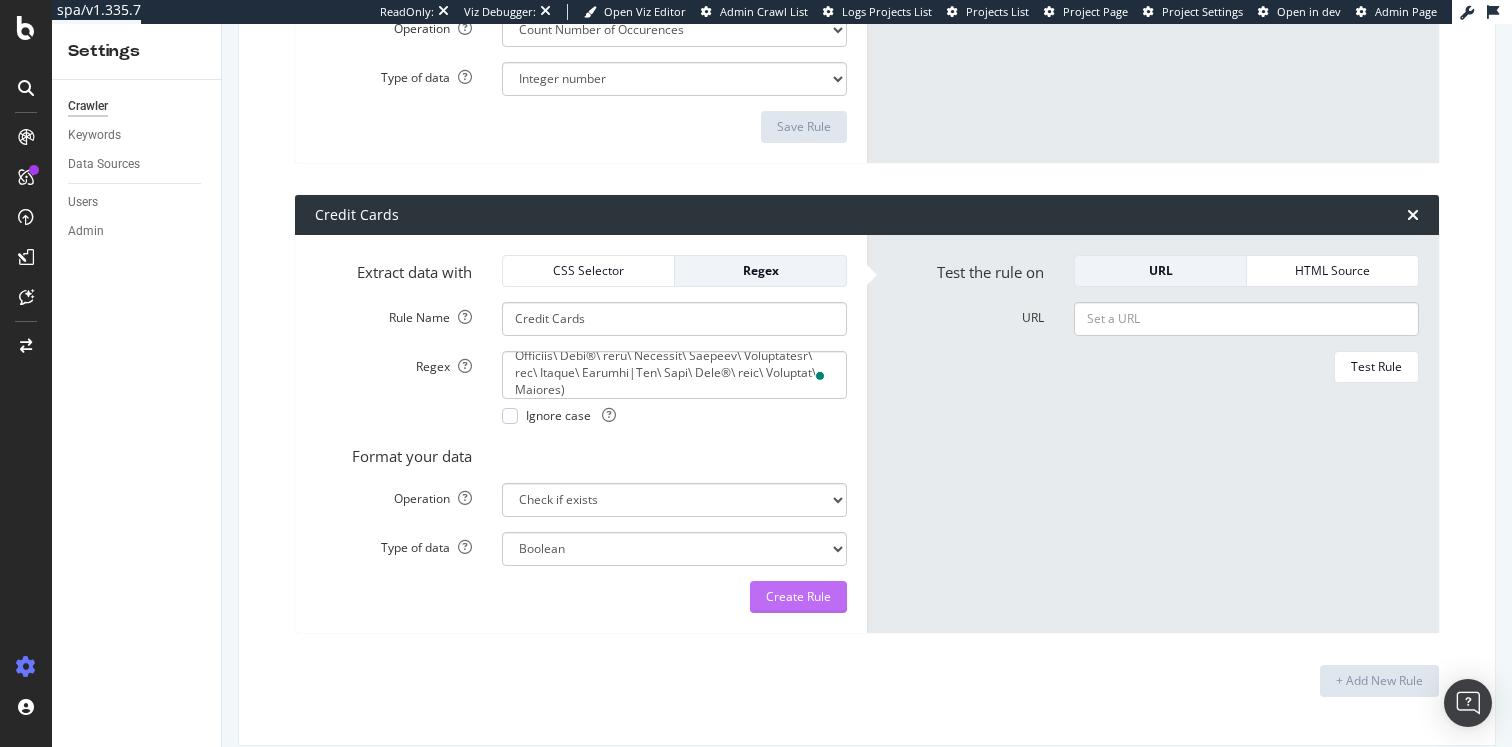 click on "Create Rule" at bounding box center (798, 596) 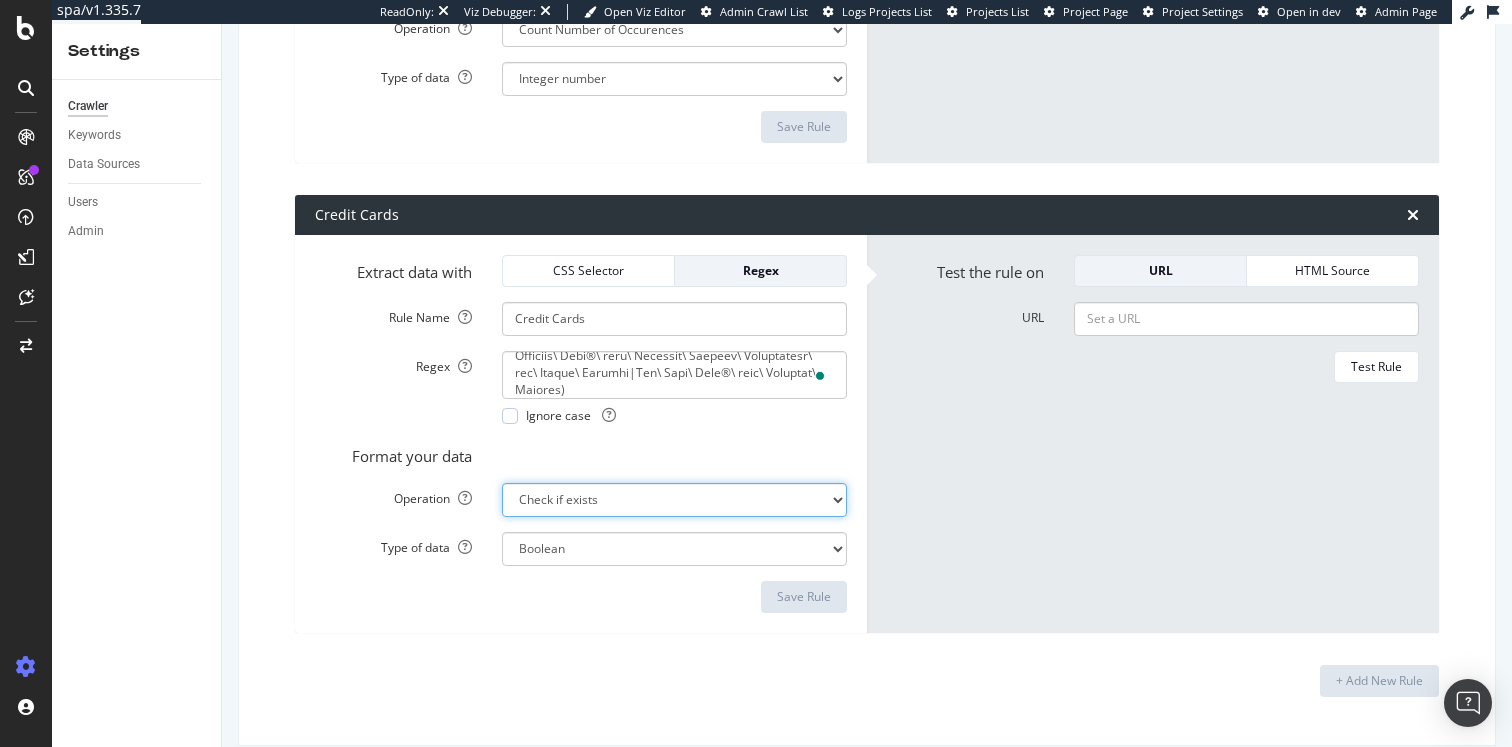 click on "Extract First Item Matched Extract First 3 Items Matched Count Number of Occurences Check if exists Text Length" at bounding box center [674, -3853] 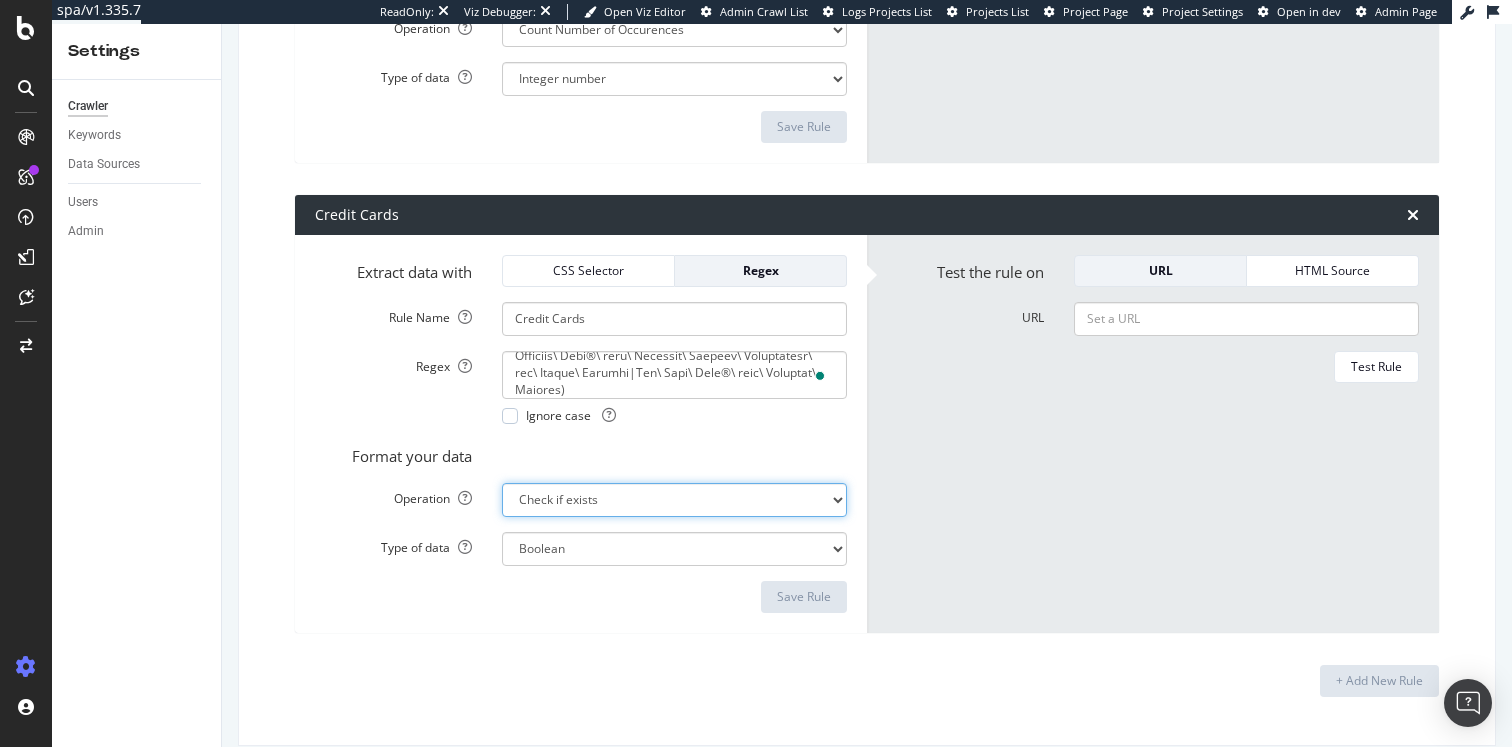 select on "list" 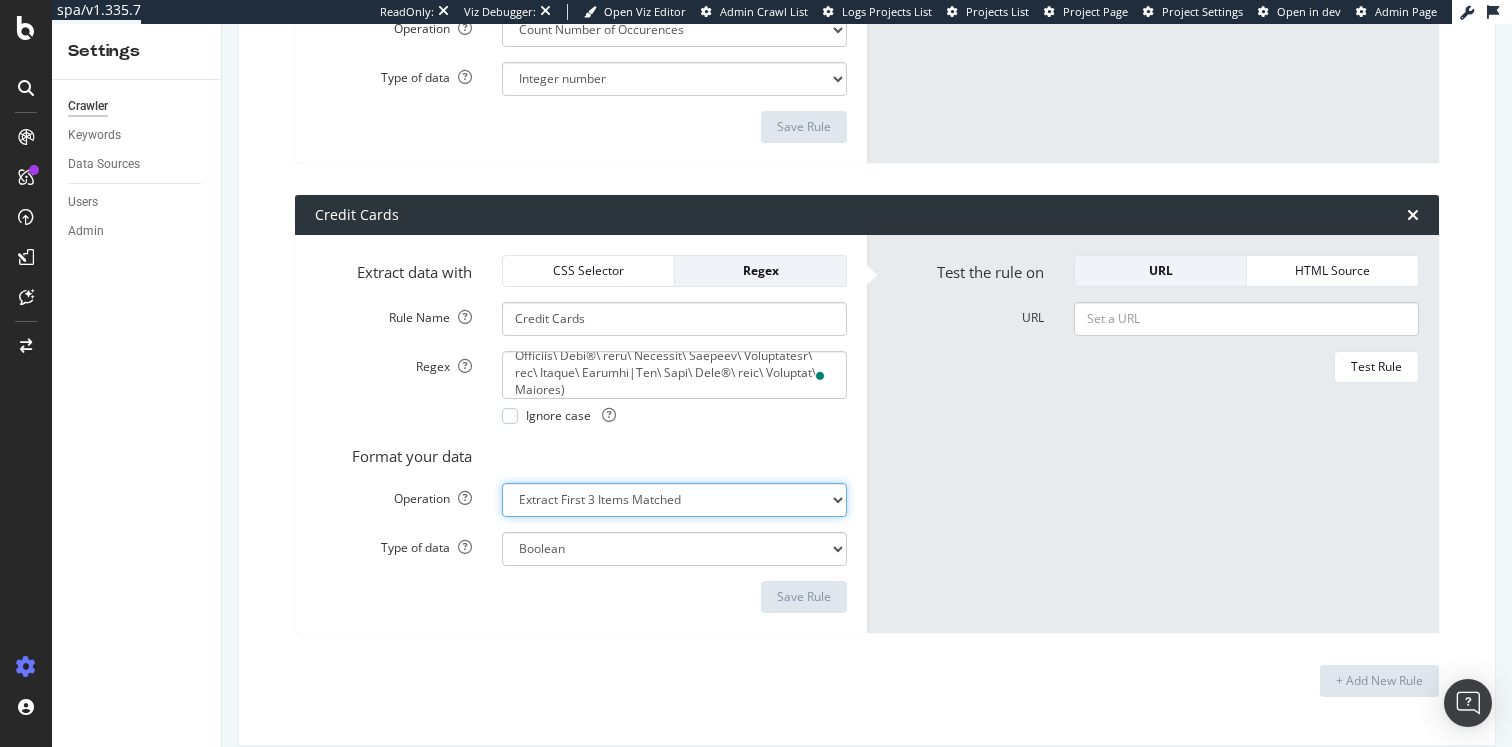 select on "s" 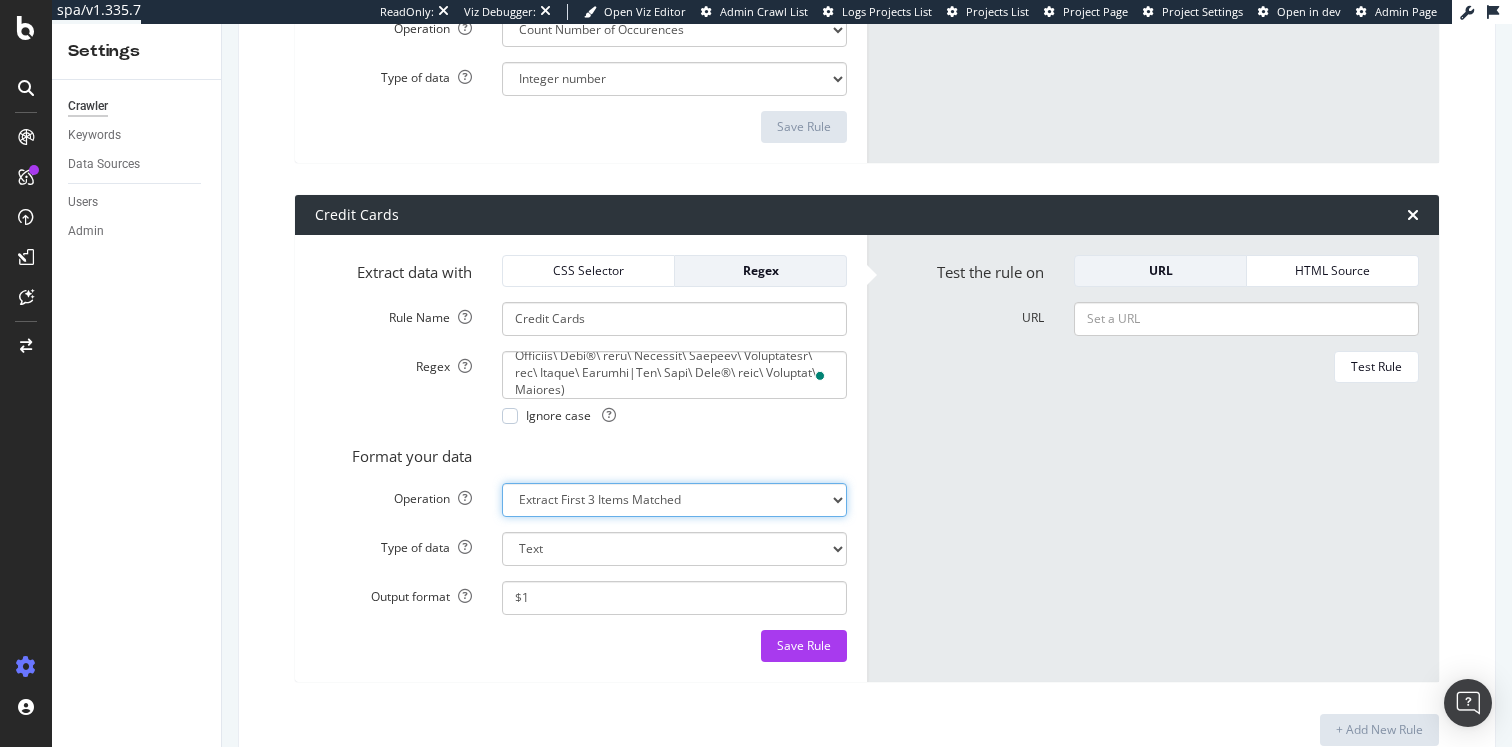 click on "Extract First Item Matched Extract First 3 Items Matched Count Number of Occurences Check if exists Text Length" at bounding box center (674, -3853) 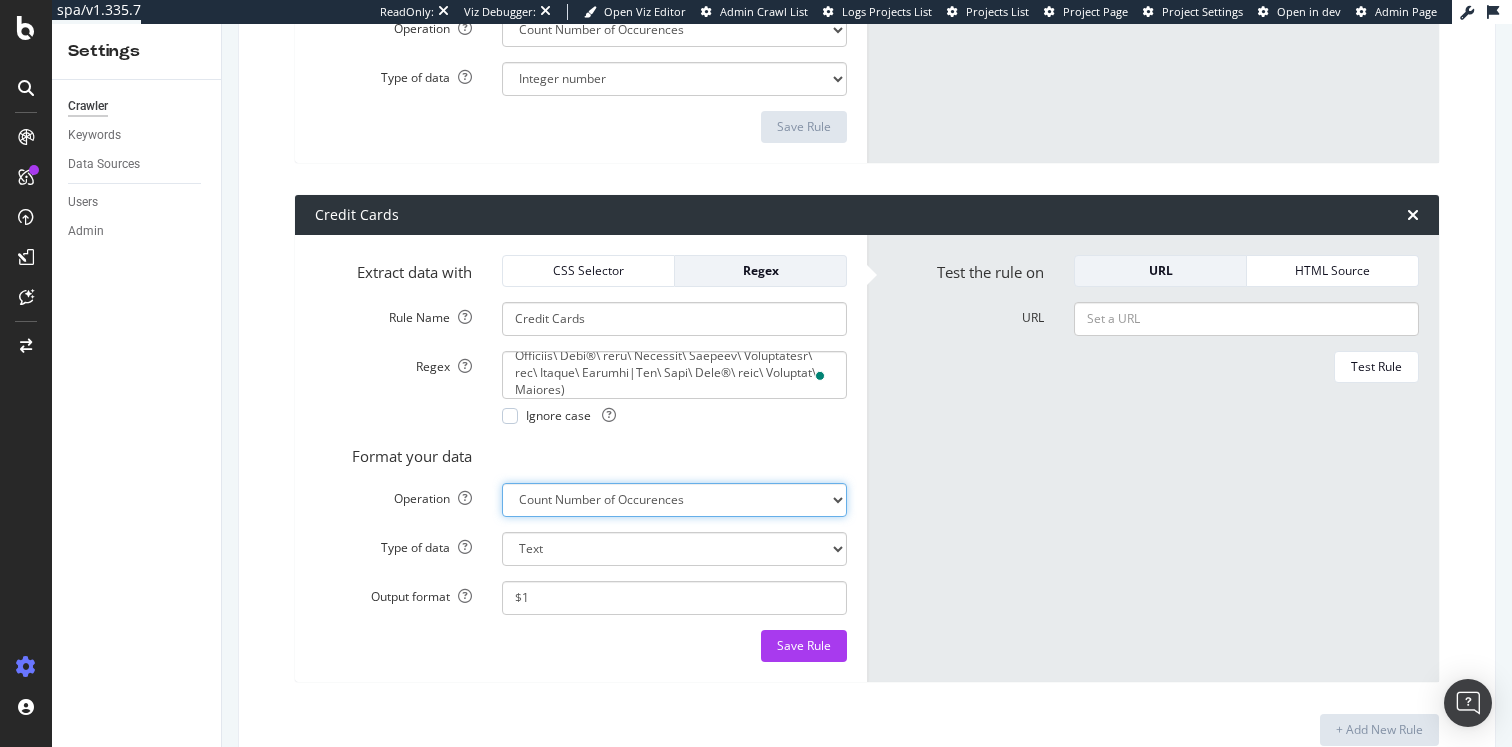 select on "i" 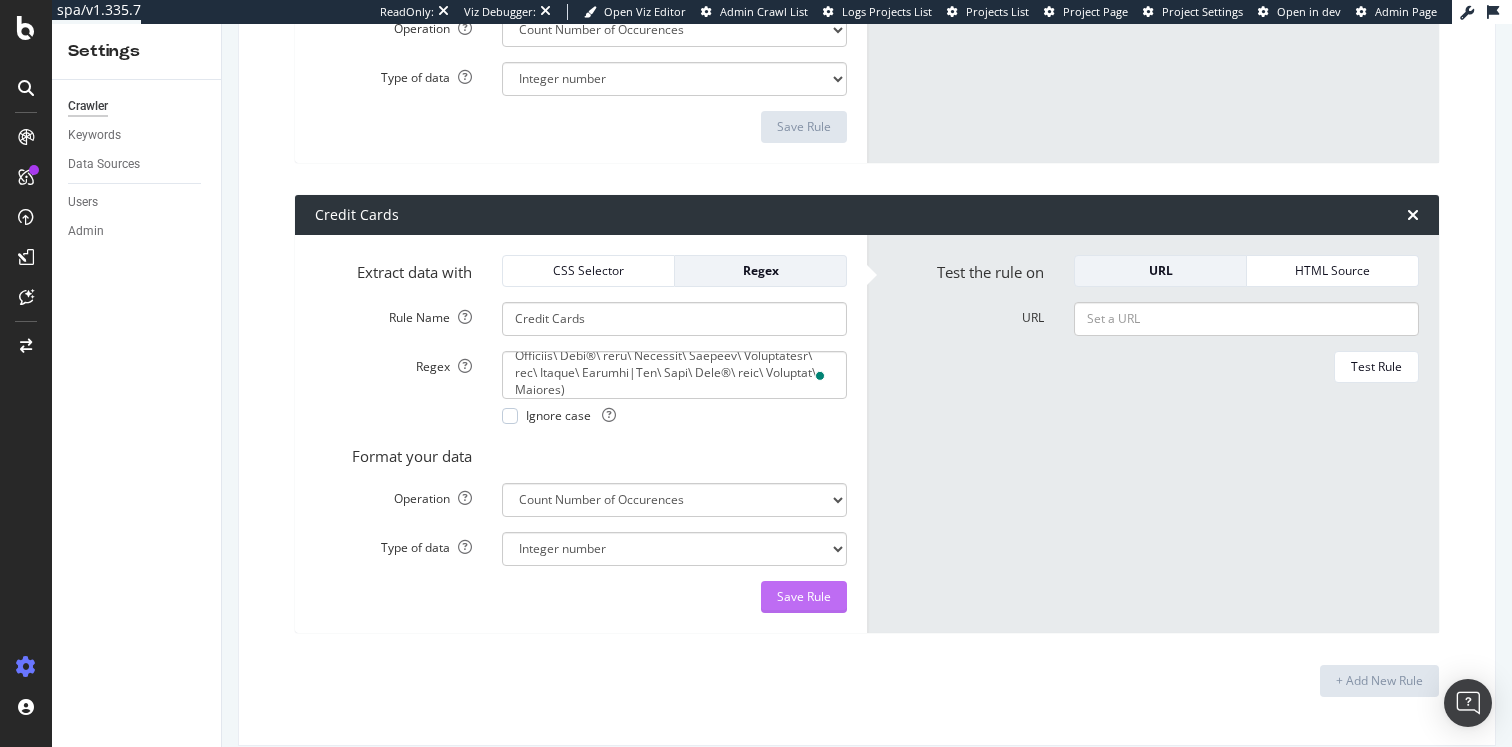 click on "Save Rule" at bounding box center [804, 596] 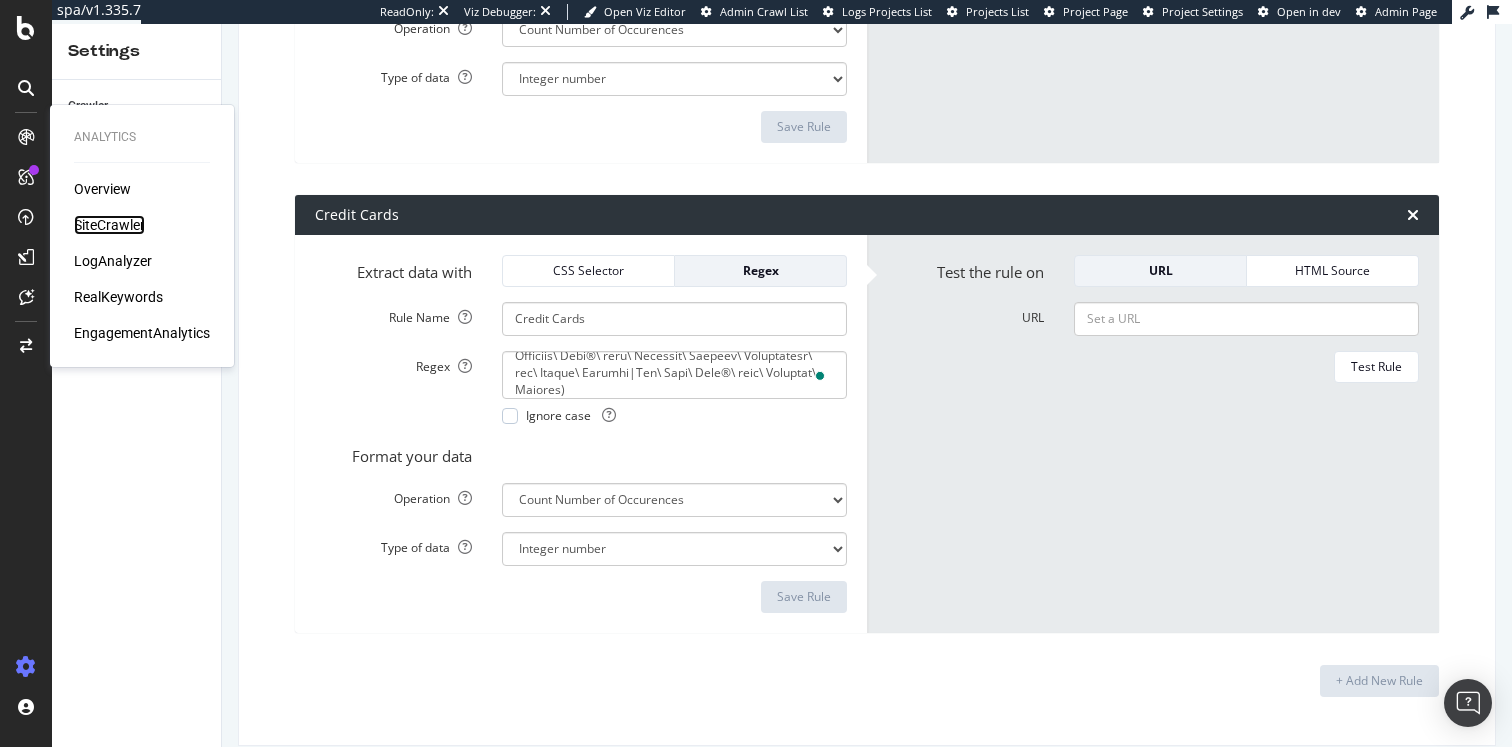 click on "SiteCrawler" at bounding box center [109, 225] 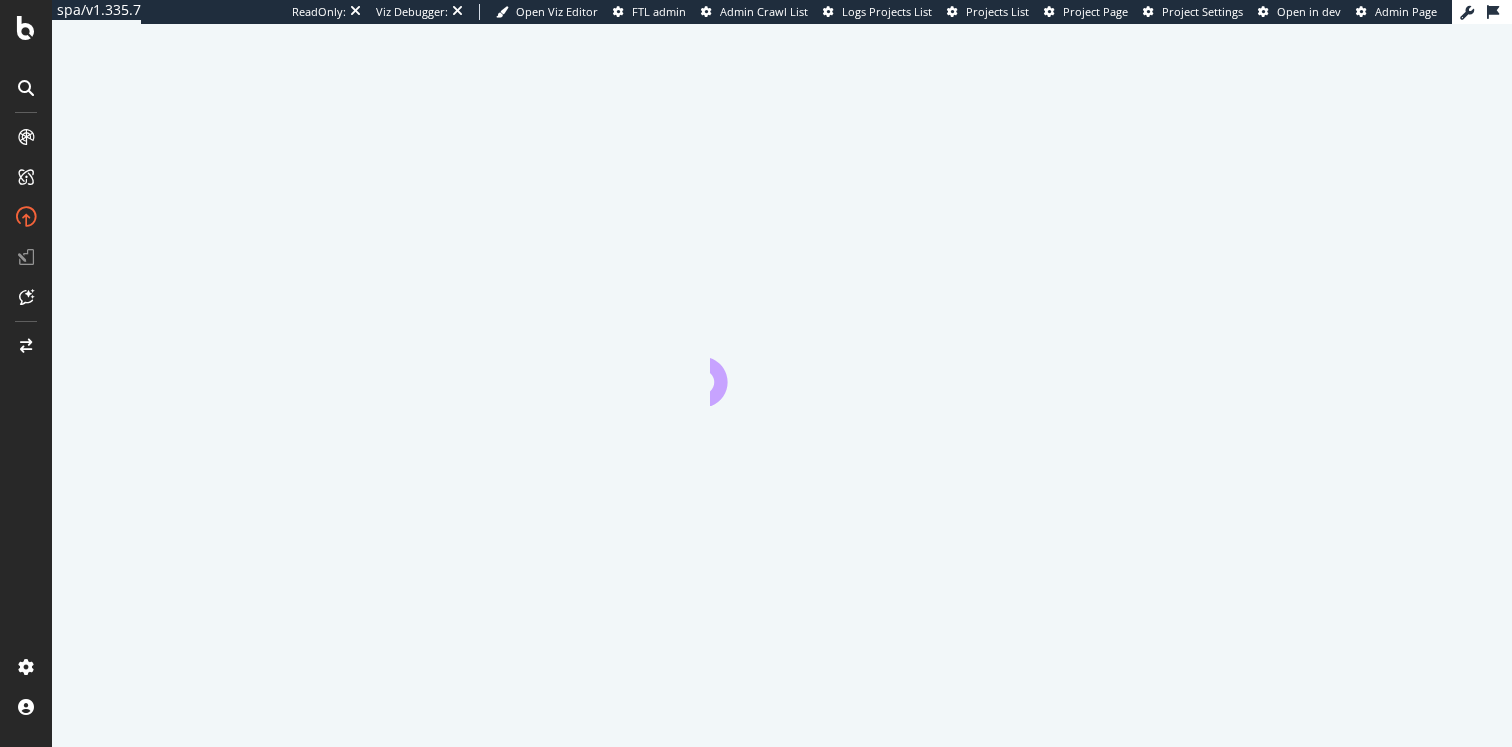scroll, scrollTop: 0, scrollLeft: 0, axis: both 